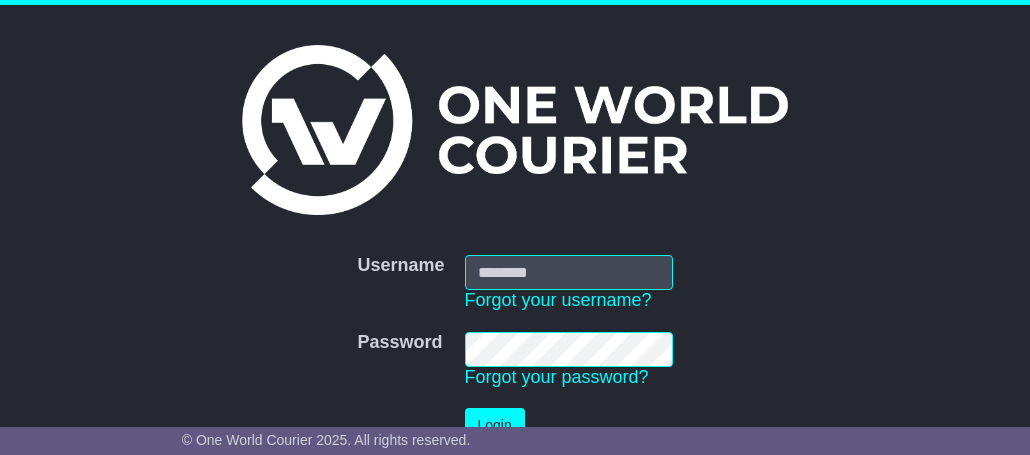 scroll, scrollTop: 0, scrollLeft: 0, axis: both 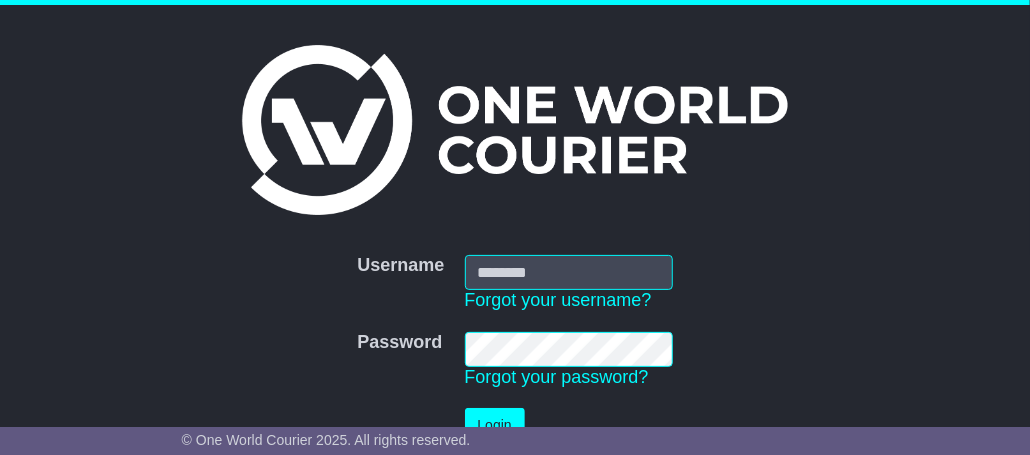 type on "**********" 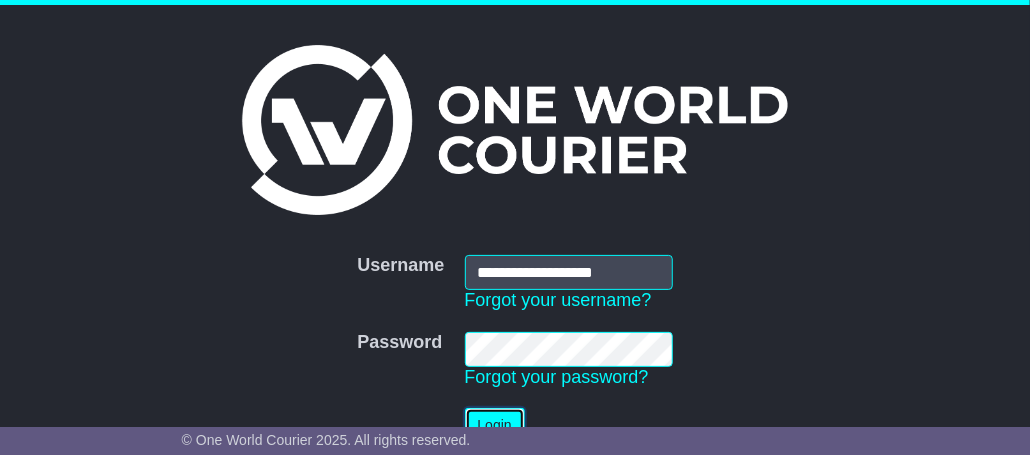 click on "Login" at bounding box center [495, 425] 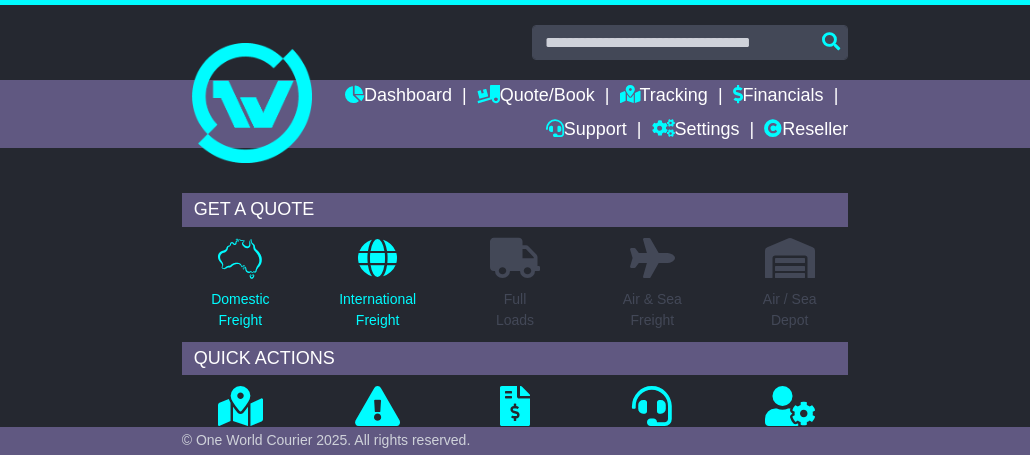 scroll, scrollTop: 0, scrollLeft: 0, axis: both 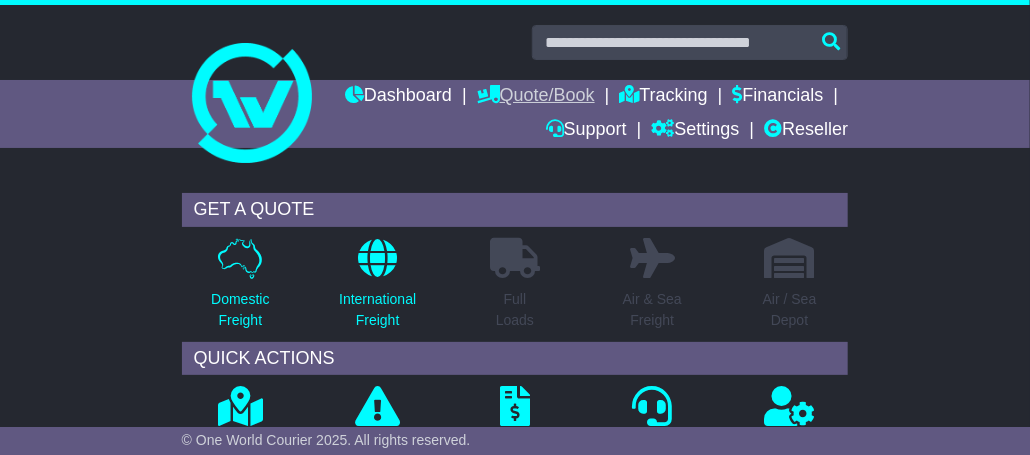 click on "Quote/Book" at bounding box center [536, 97] 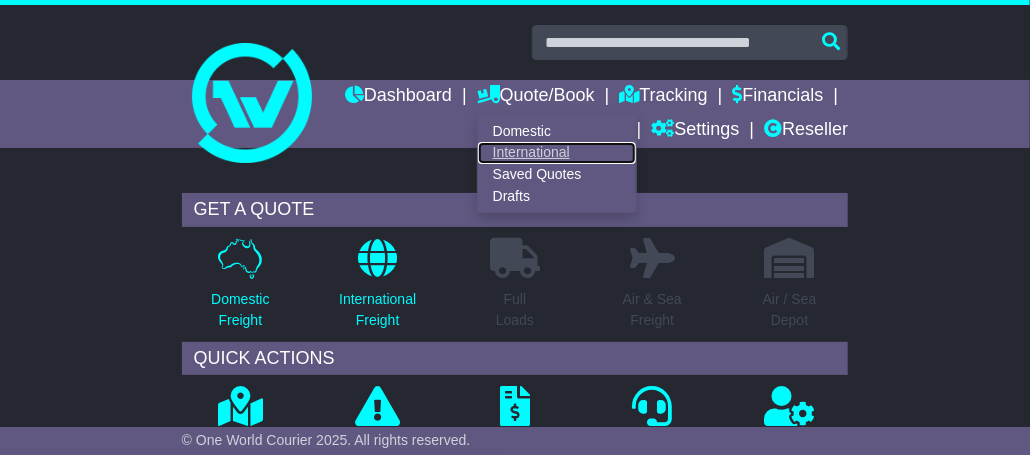 click on "International" at bounding box center [557, 153] 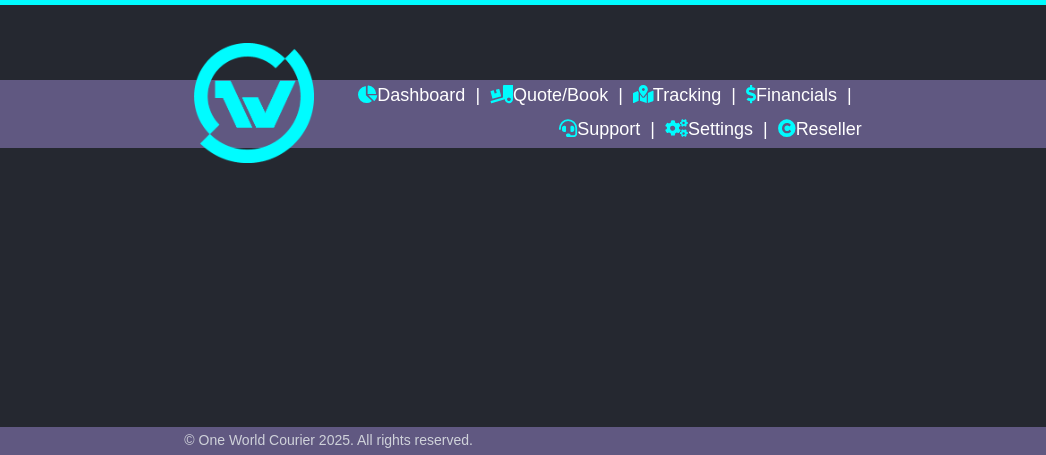 scroll, scrollTop: 0, scrollLeft: 0, axis: both 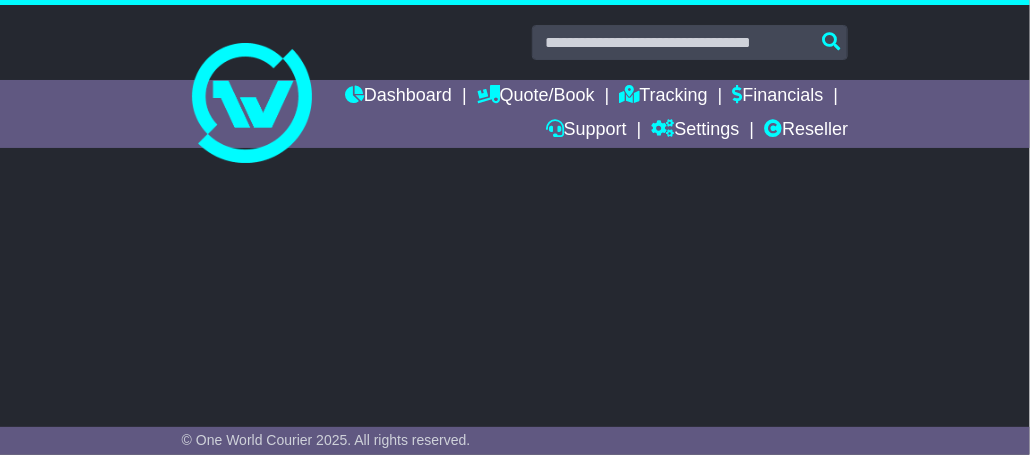 select on "**" 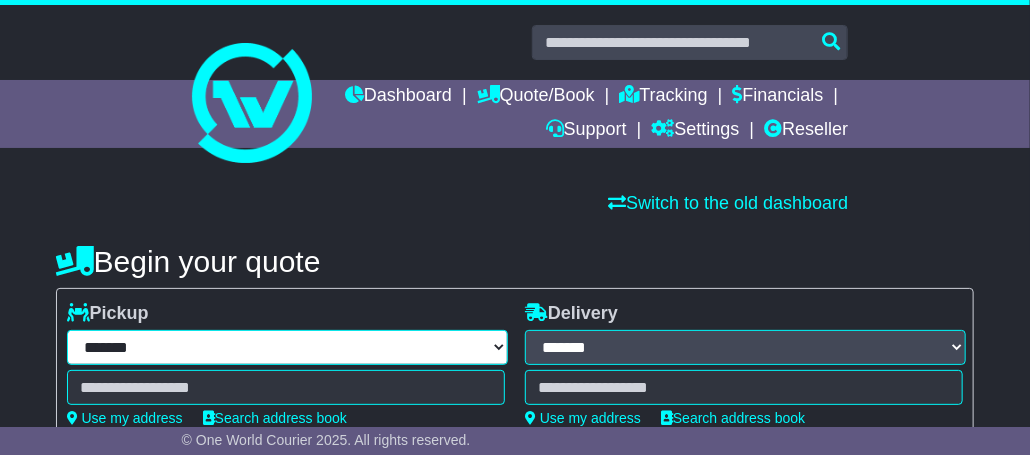 click on "**********" at bounding box center [287, 347] 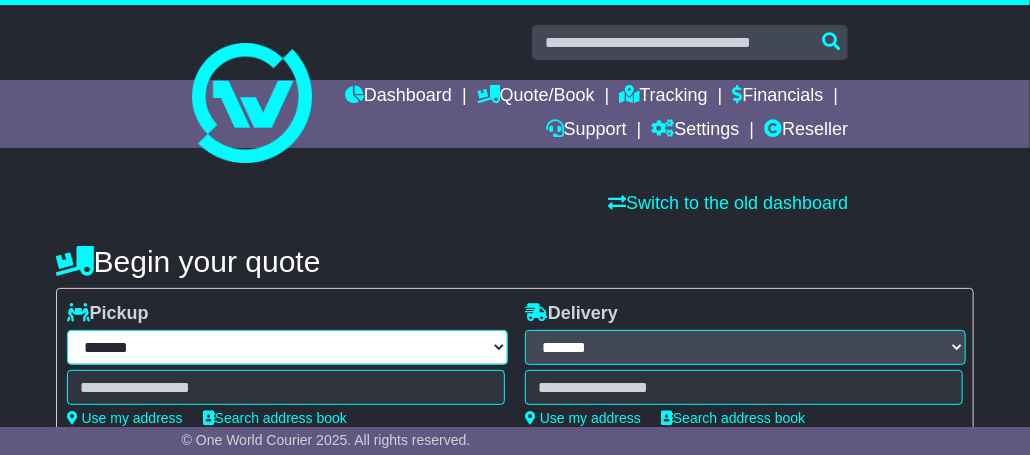 select on "***" 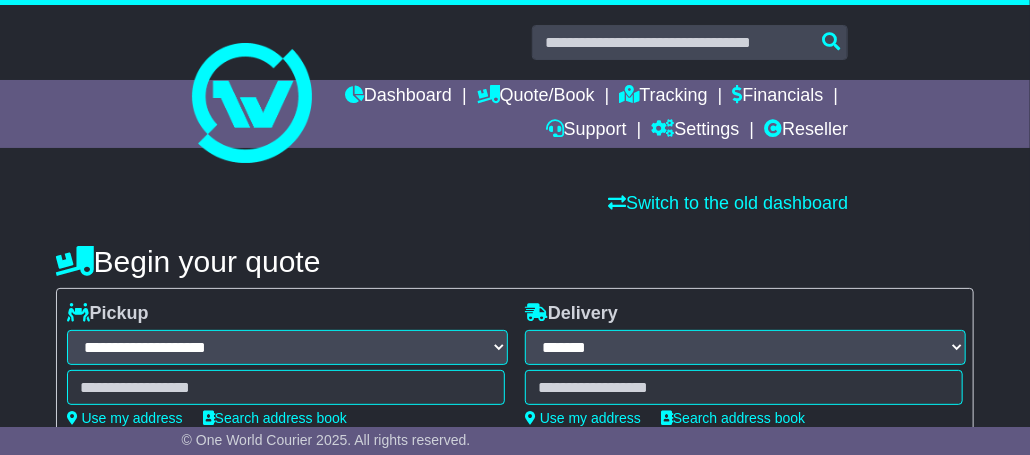 click on "**********" at bounding box center [287, 347] 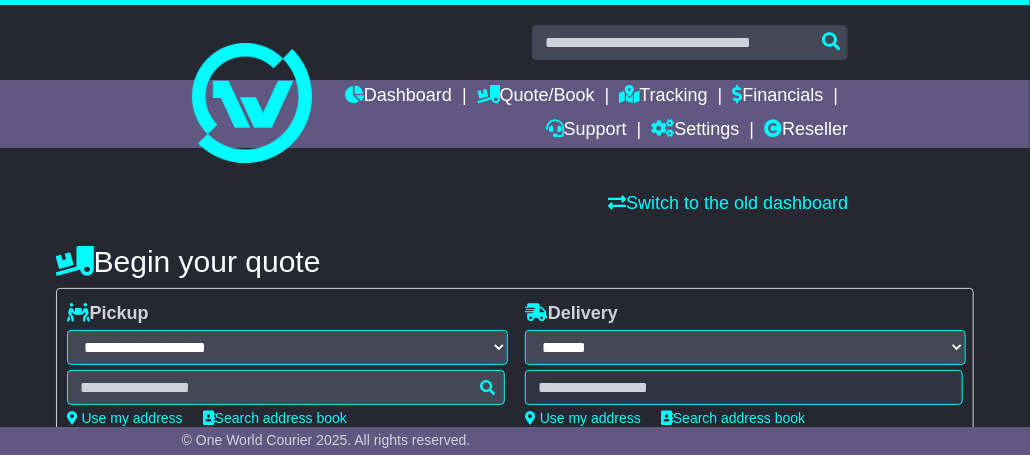 click at bounding box center (286, 387) 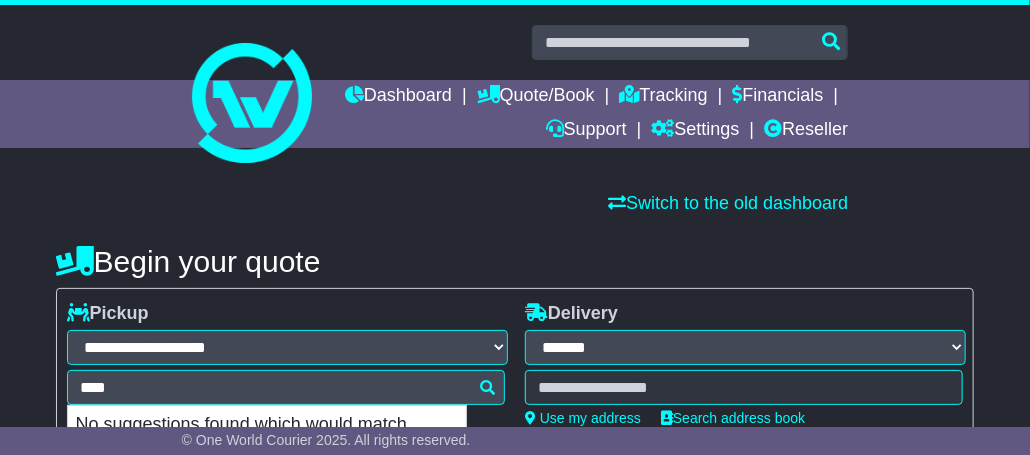 type on "*****" 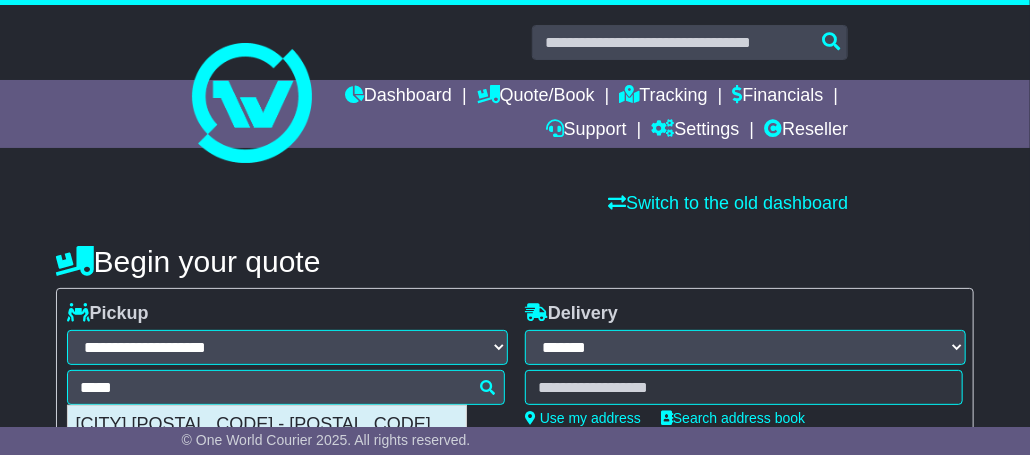click on "[CITY] [POSTAL_CODE] - [POSTAL_CODE]" at bounding box center [267, 425] 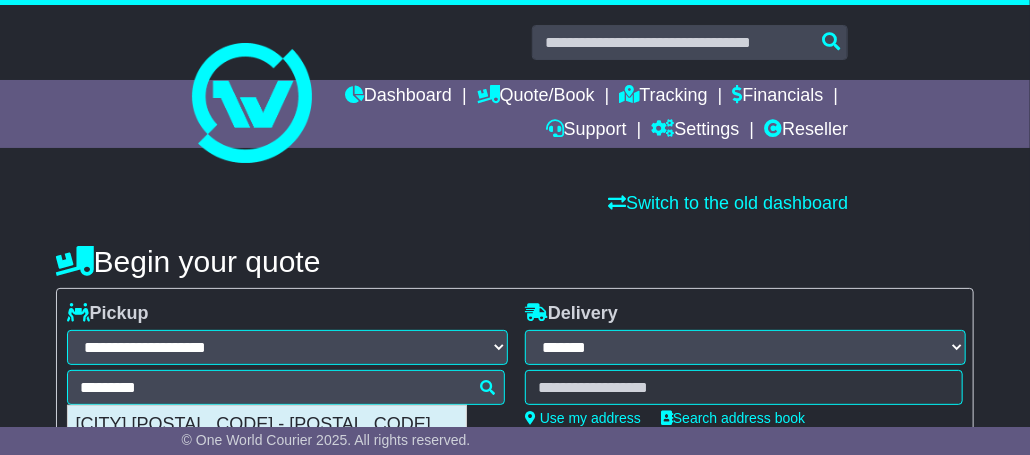 type on "**********" 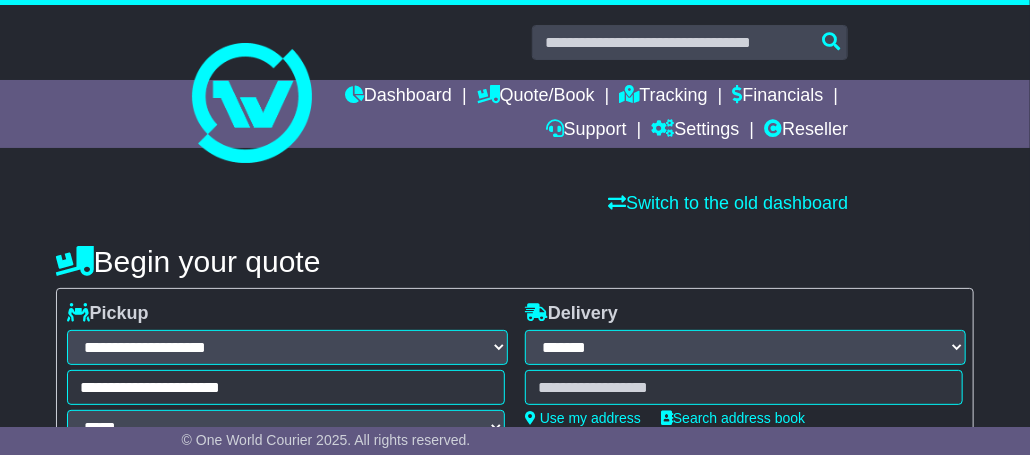 type on "**********" 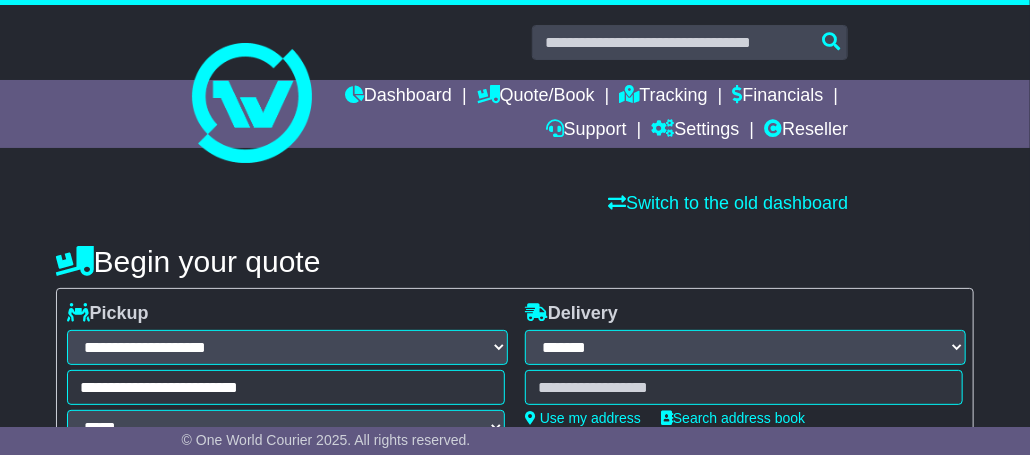 click at bounding box center (744, 387) 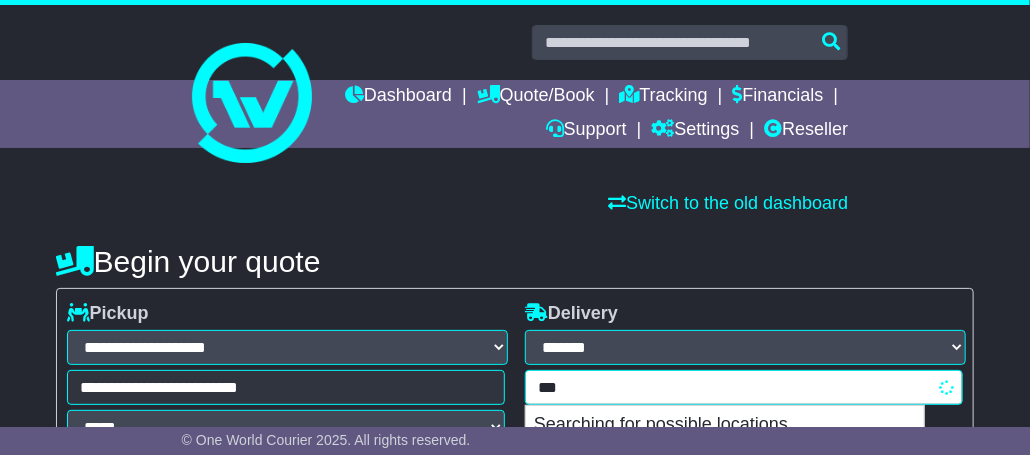 type on "****" 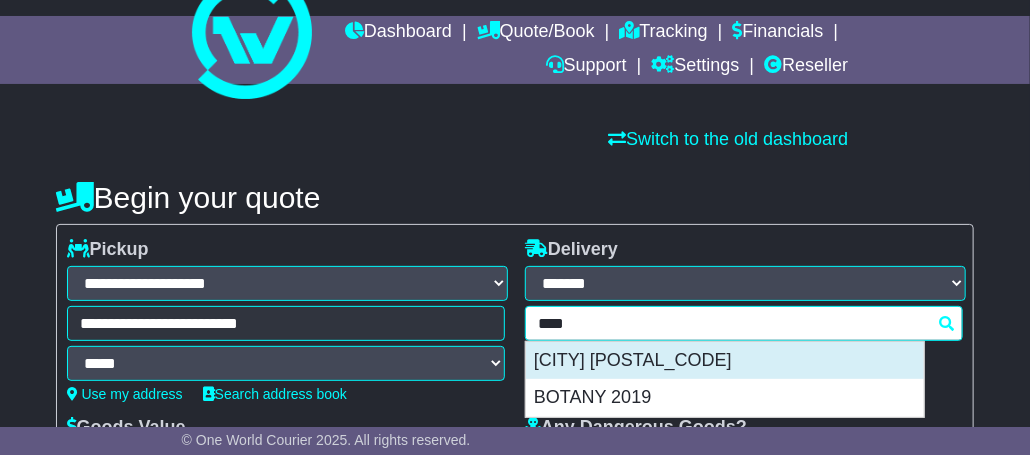 scroll, scrollTop: 100, scrollLeft: 0, axis: vertical 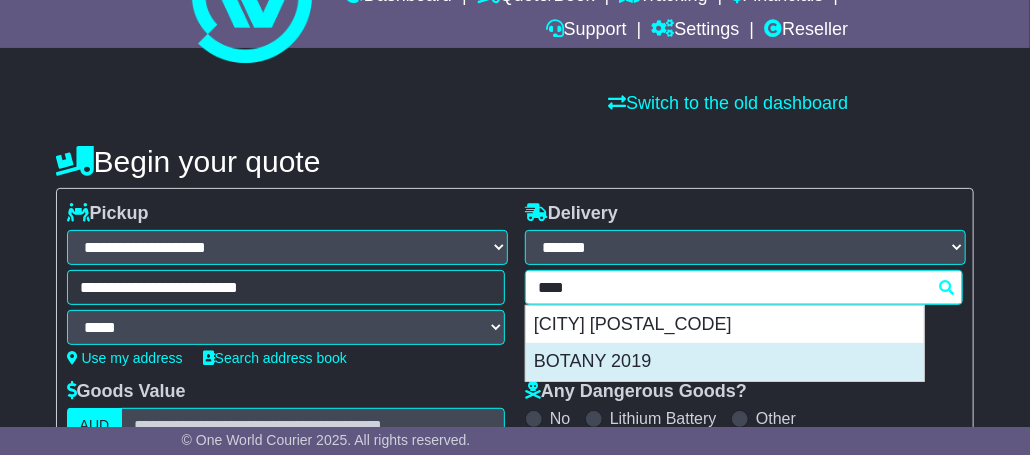 click on "BOTANY 2019" at bounding box center [725, 362] 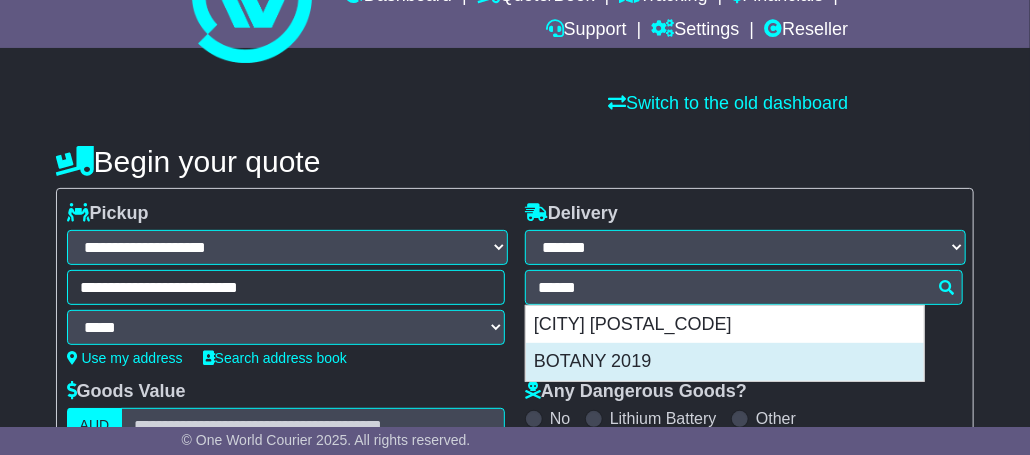 type on "**********" 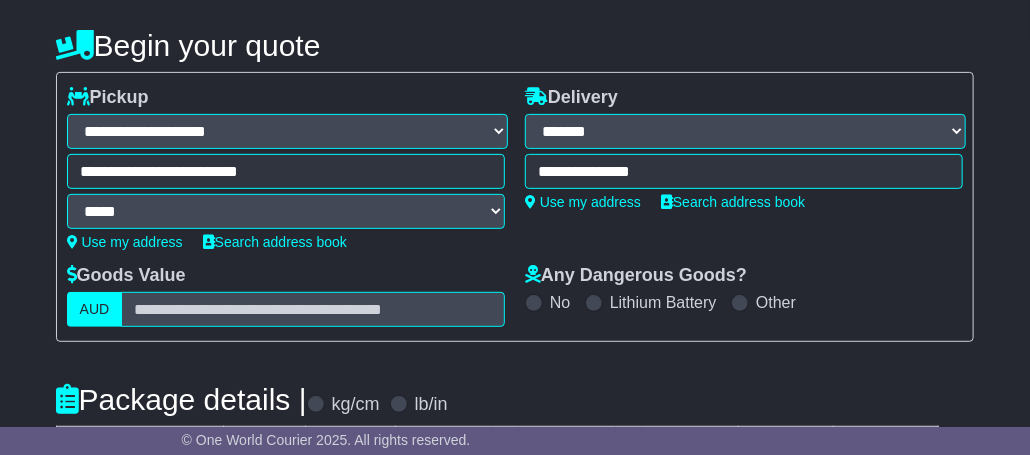scroll, scrollTop: 600, scrollLeft: 0, axis: vertical 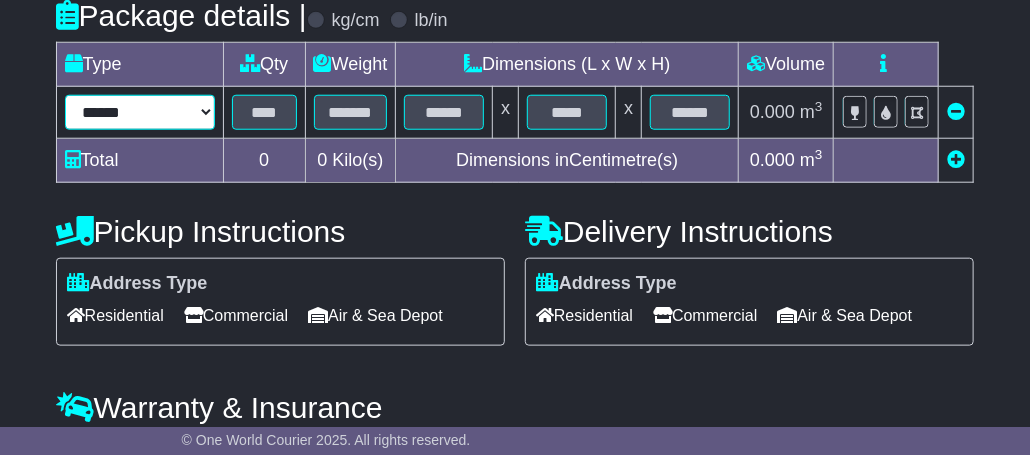click on "****** ****** *** ******** ***** **** **** ****** *** *******" at bounding box center (140, 112) 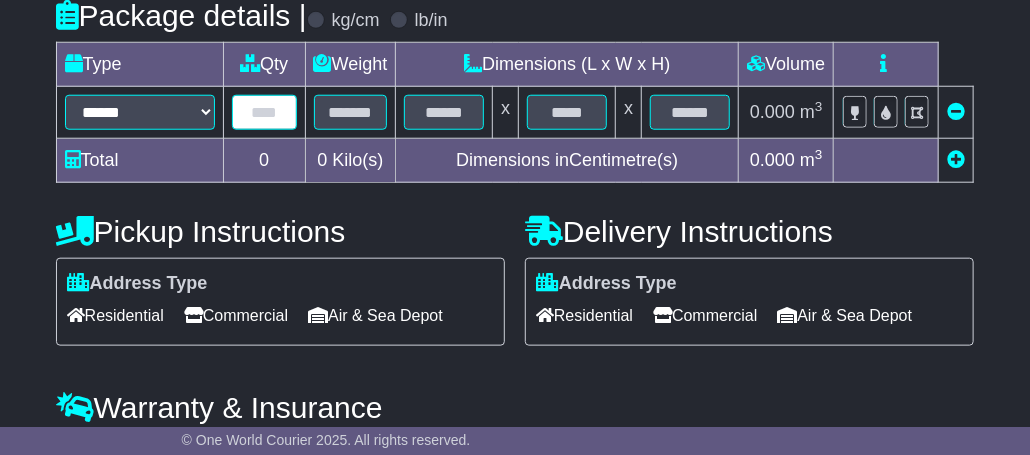 click at bounding box center [264, 112] 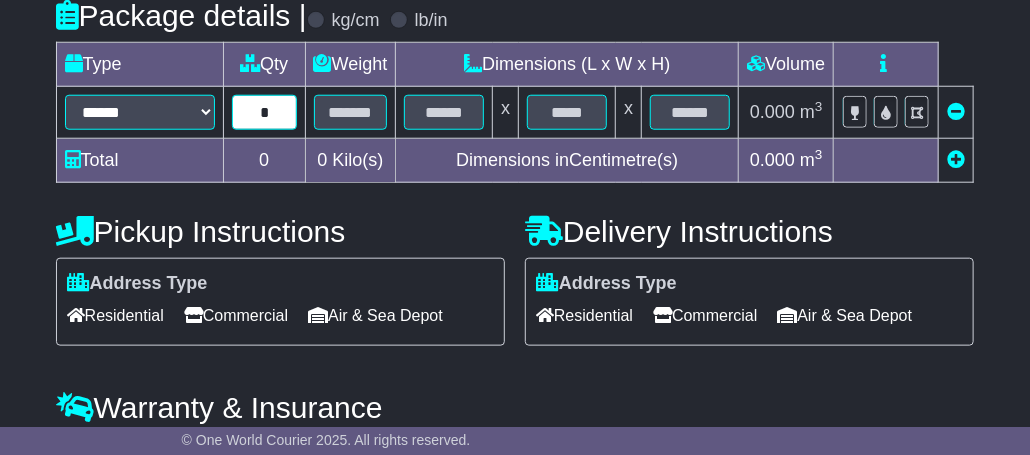 type on "*" 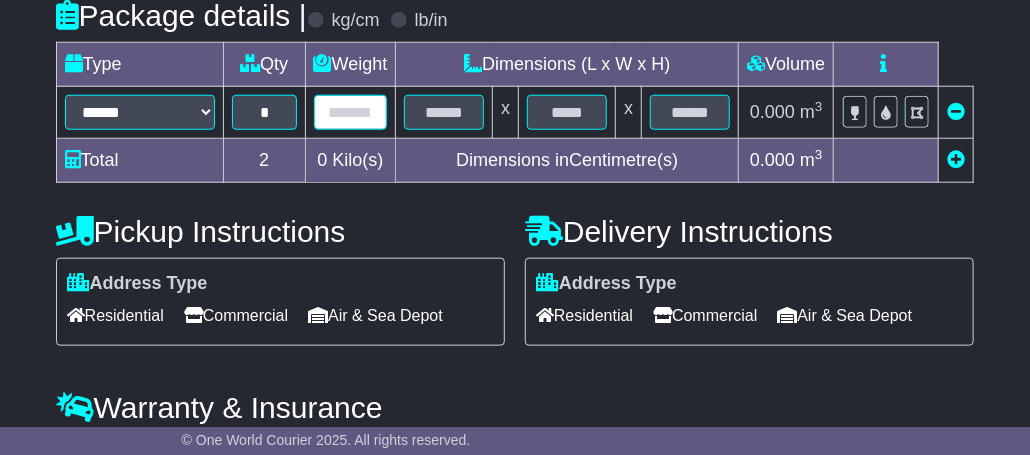 click at bounding box center [351, 112] 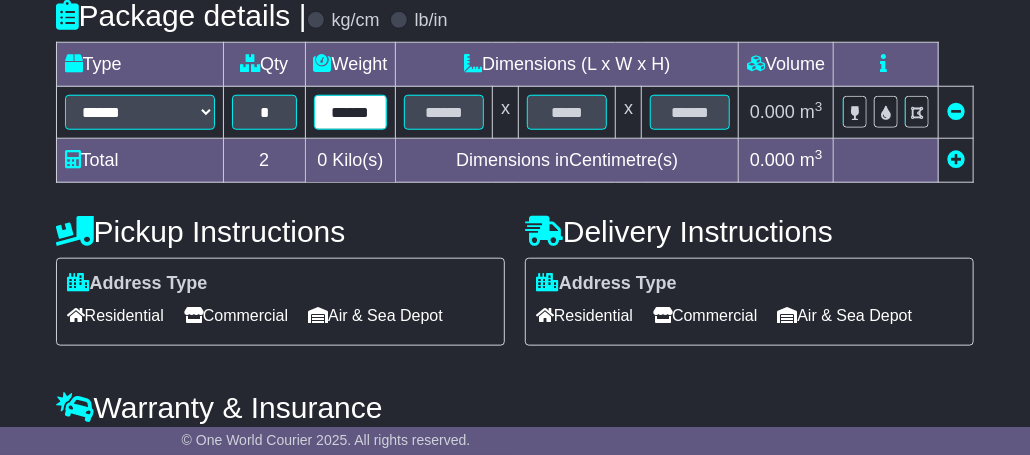 type on "******" 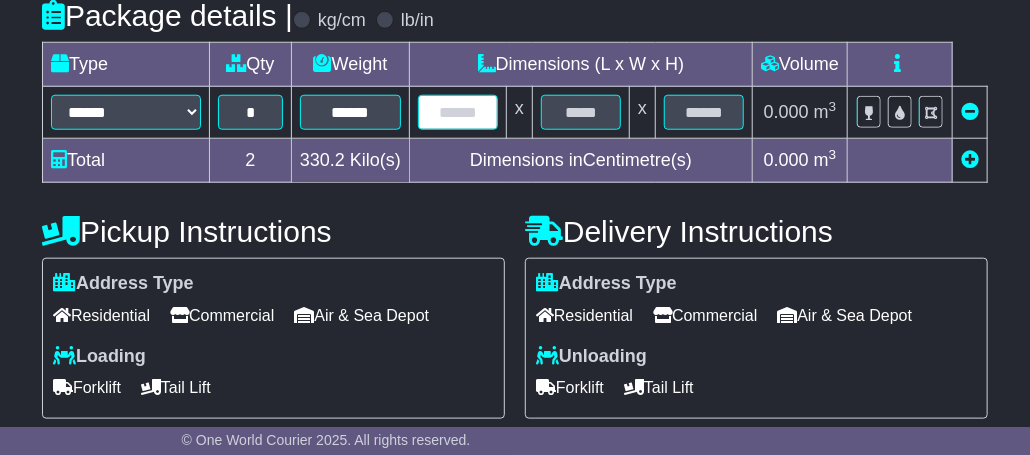 click at bounding box center (458, 112) 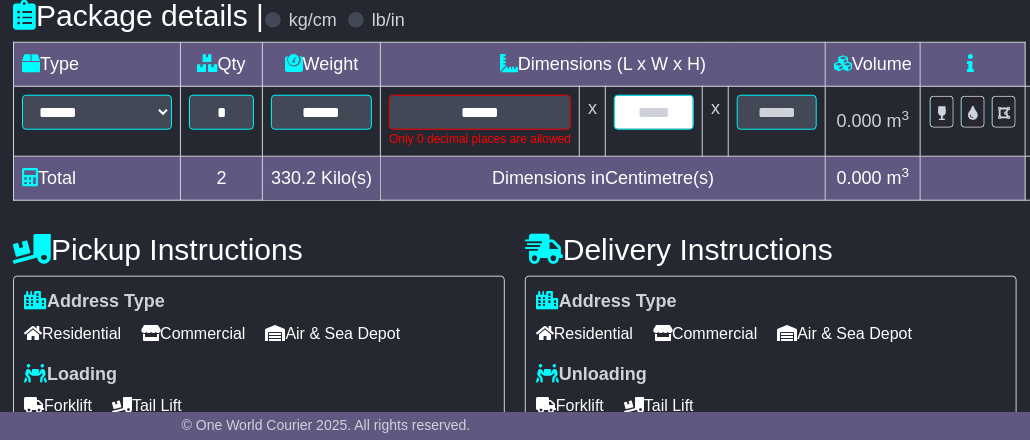 click on "****** ****** *** ******** ***** **** **** ****** *** *******
*
******
******
Only 0 decimal places are allowed
x
x
0.000
m 3
ft 3" at bounding box center [537, 122] 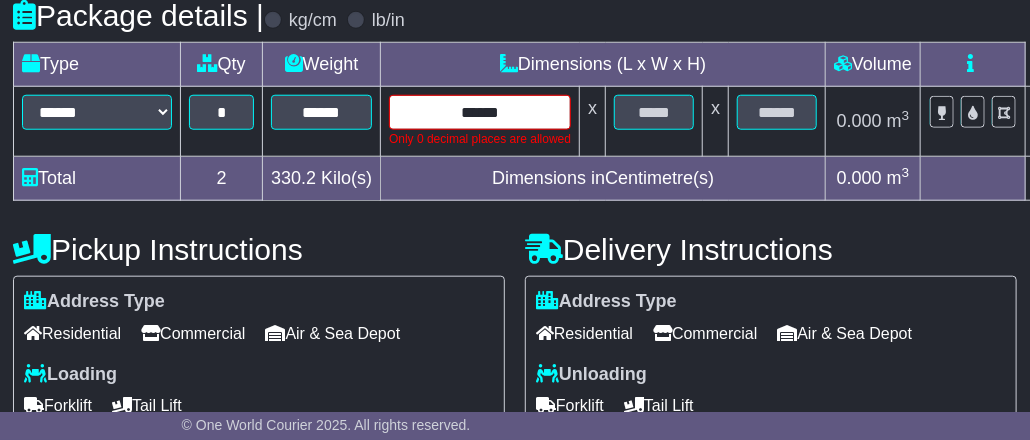 drag, startPoint x: 518, startPoint y: 111, endPoint x: 392, endPoint y: 108, distance: 126.035706 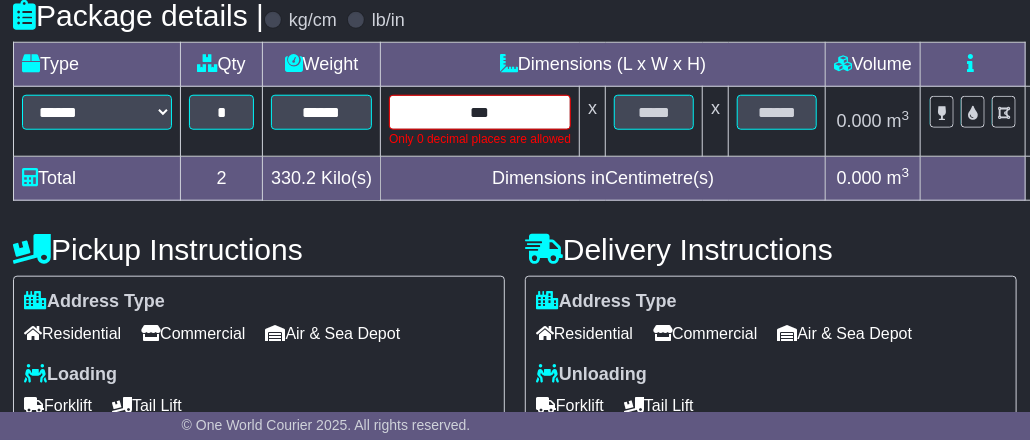 type on "***" 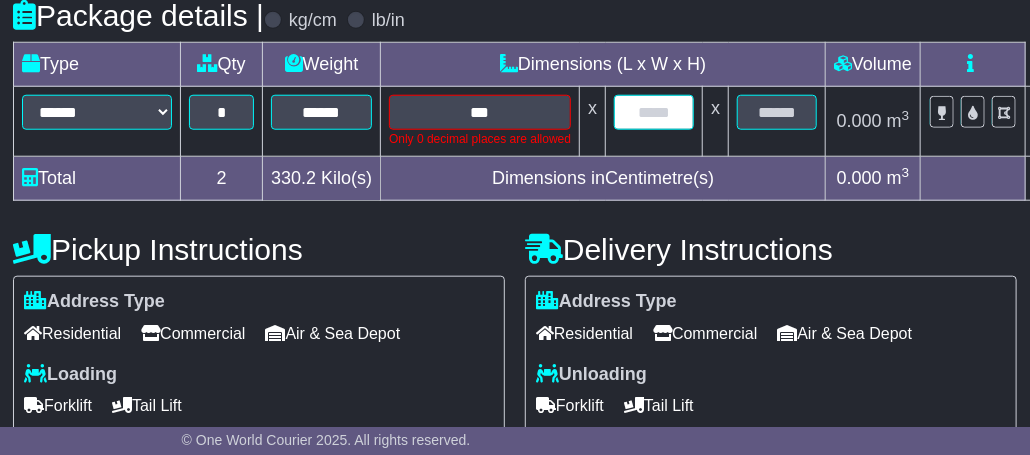 click on "****** ****** *** ******** ***** **** **** ****** *** *******
*
******
***
Only 0 decimal places are allowed
x
x
0.000
m 3
ft 3" at bounding box center [537, 122] 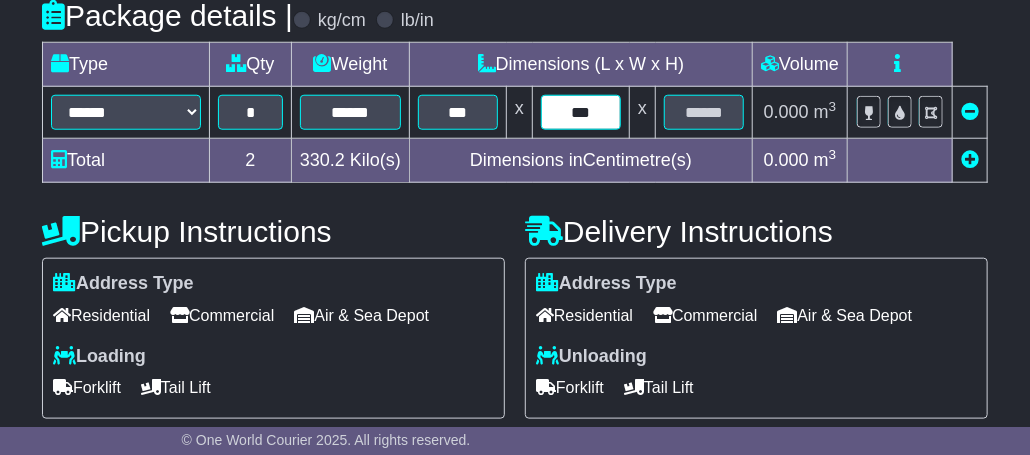 type on "***" 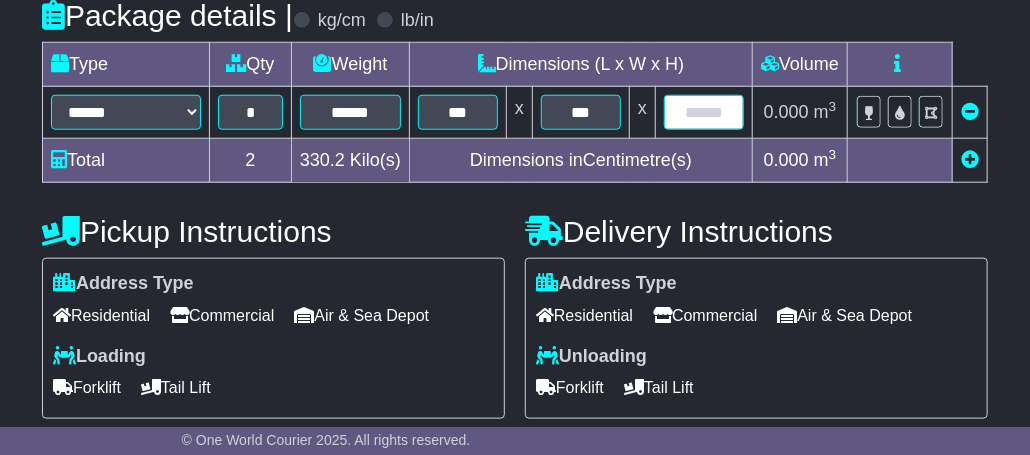 click at bounding box center (704, 112) 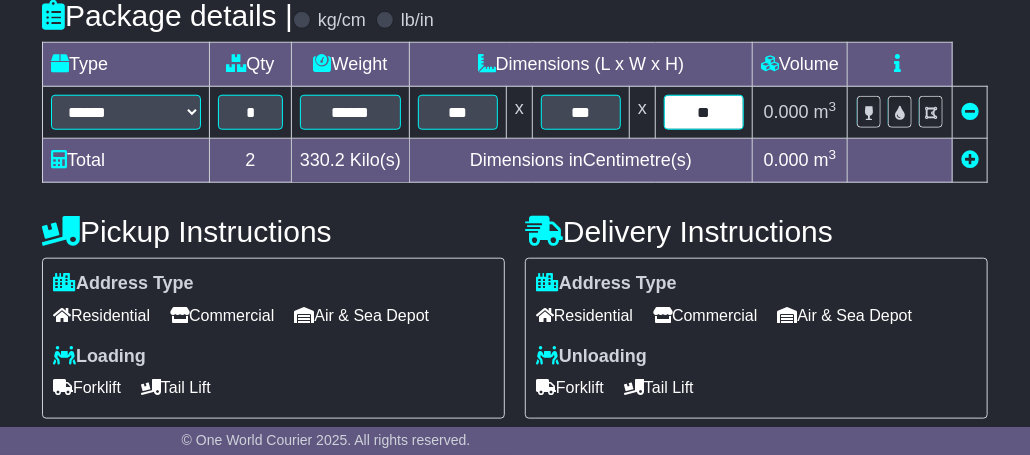 type on "**" 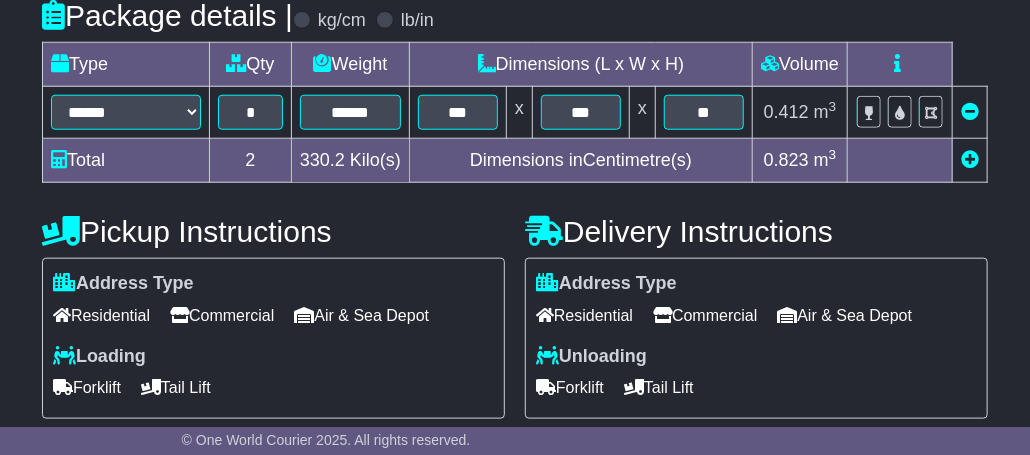 drag, startPoint x: 231, startPoint y: 312, endPoint x: 252, endPoint y: 316, distance: 21.377558 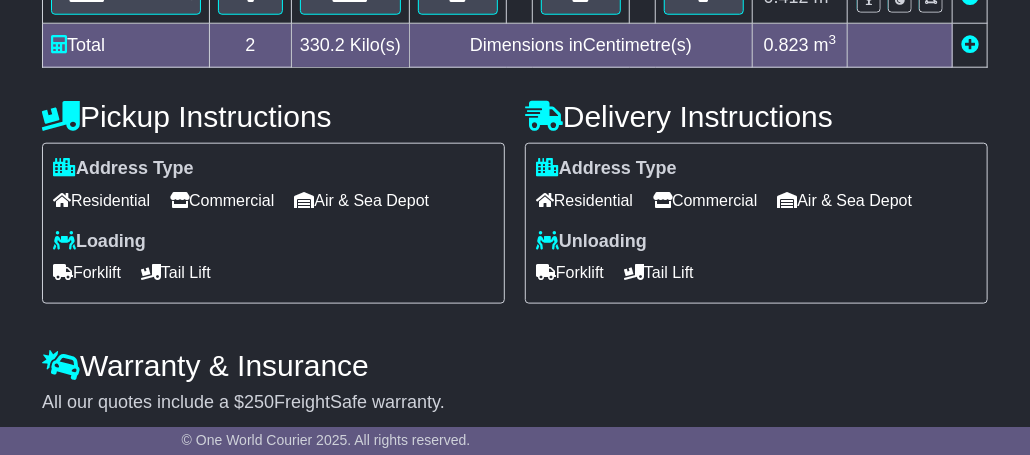 scroll, scrollTop: 789, scrollLeft: 0, axis: vertical 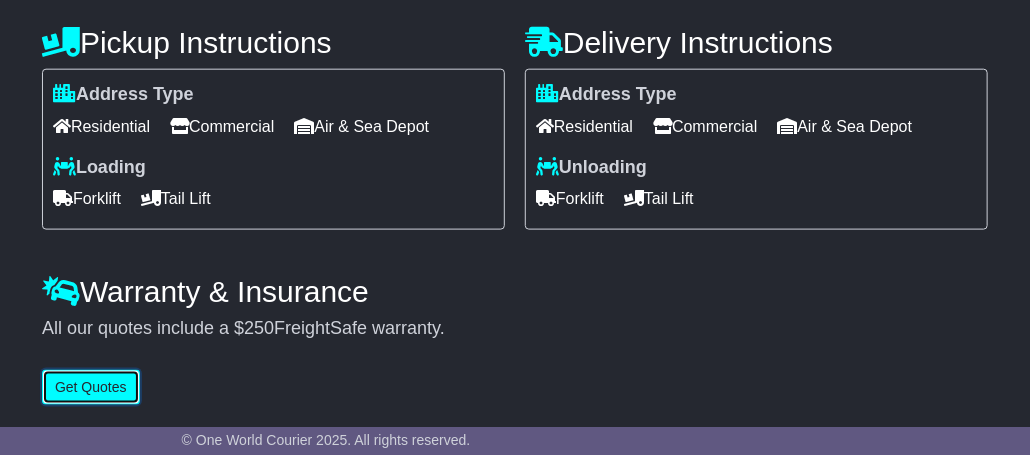 click on "Get Quotes" at bounding box center [91, 387] 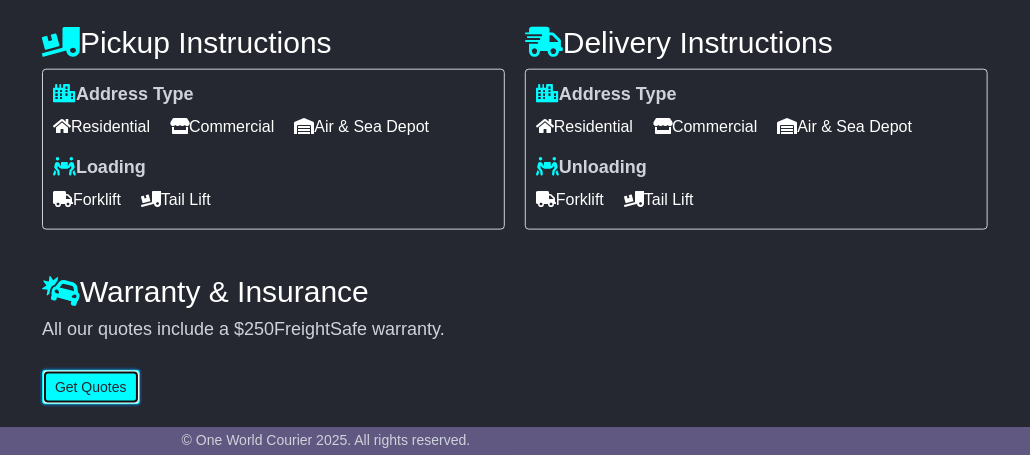 click on "Get Quotes" at bounding box center (91, 387) 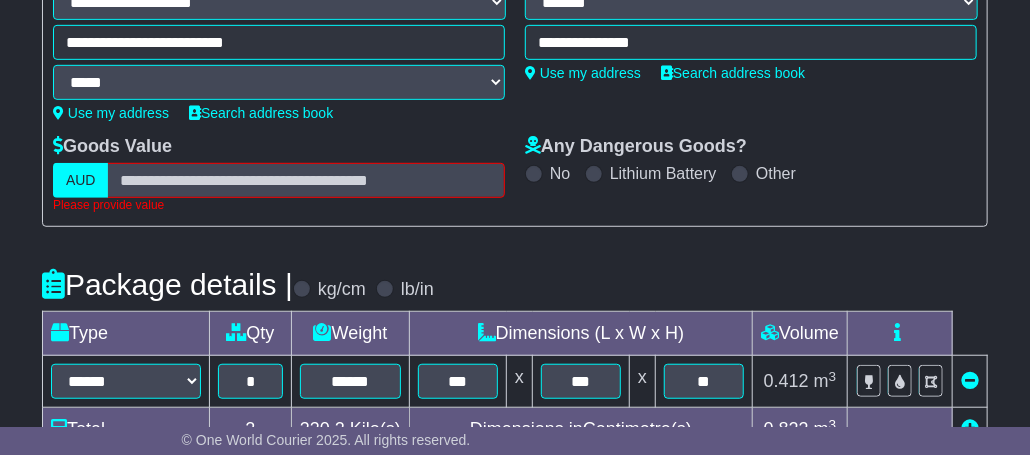 scroll, scrollTop: 304, scrollLeft: 0, axis: vertical 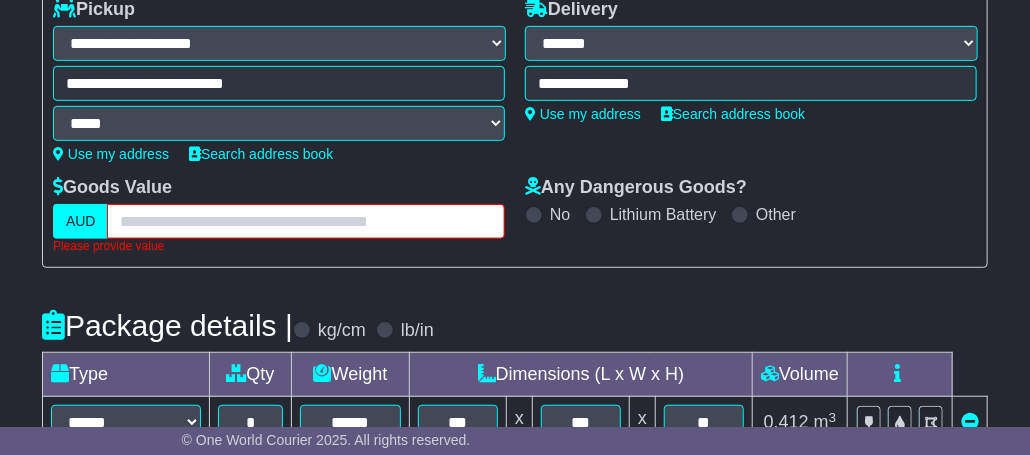 click at bounding box center [306, 221] 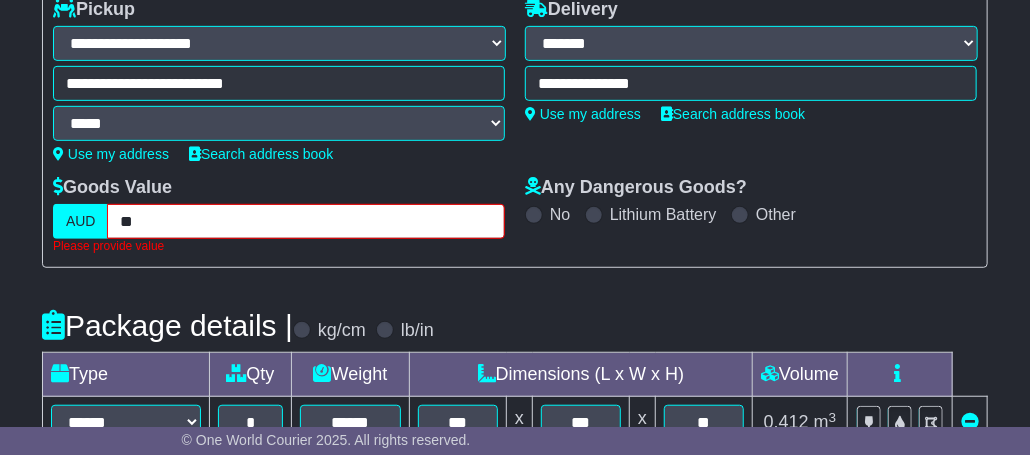 type on "***" 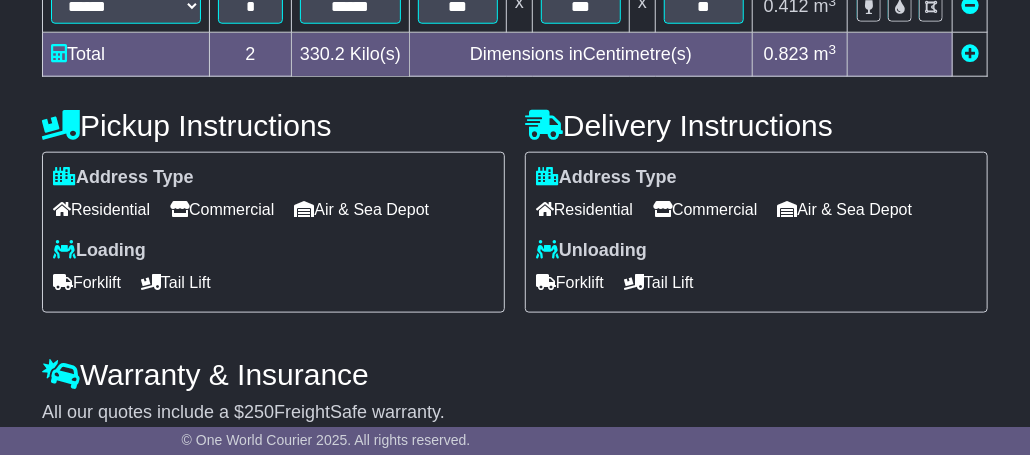 scroll, scrollTop: 804, scrollLeft: 0, axis: vertical 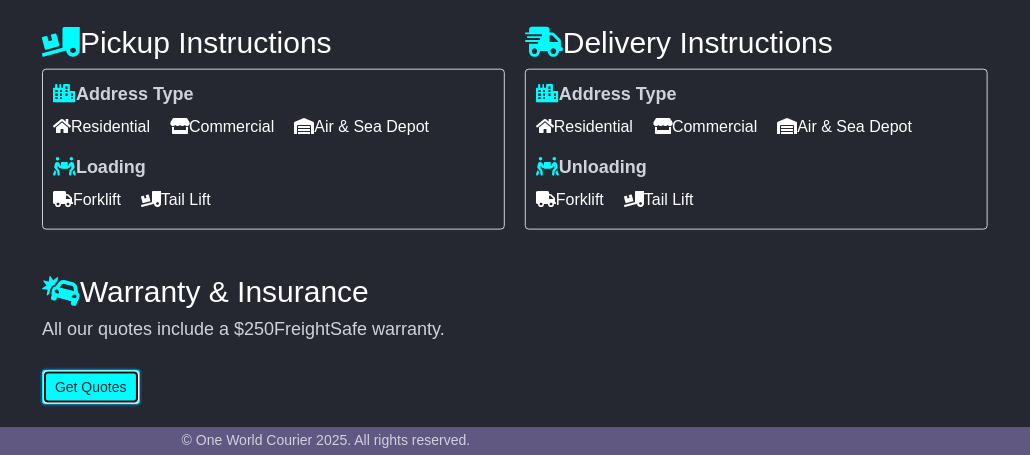 click on "Get Quotes" at bounding box center (91, 387) 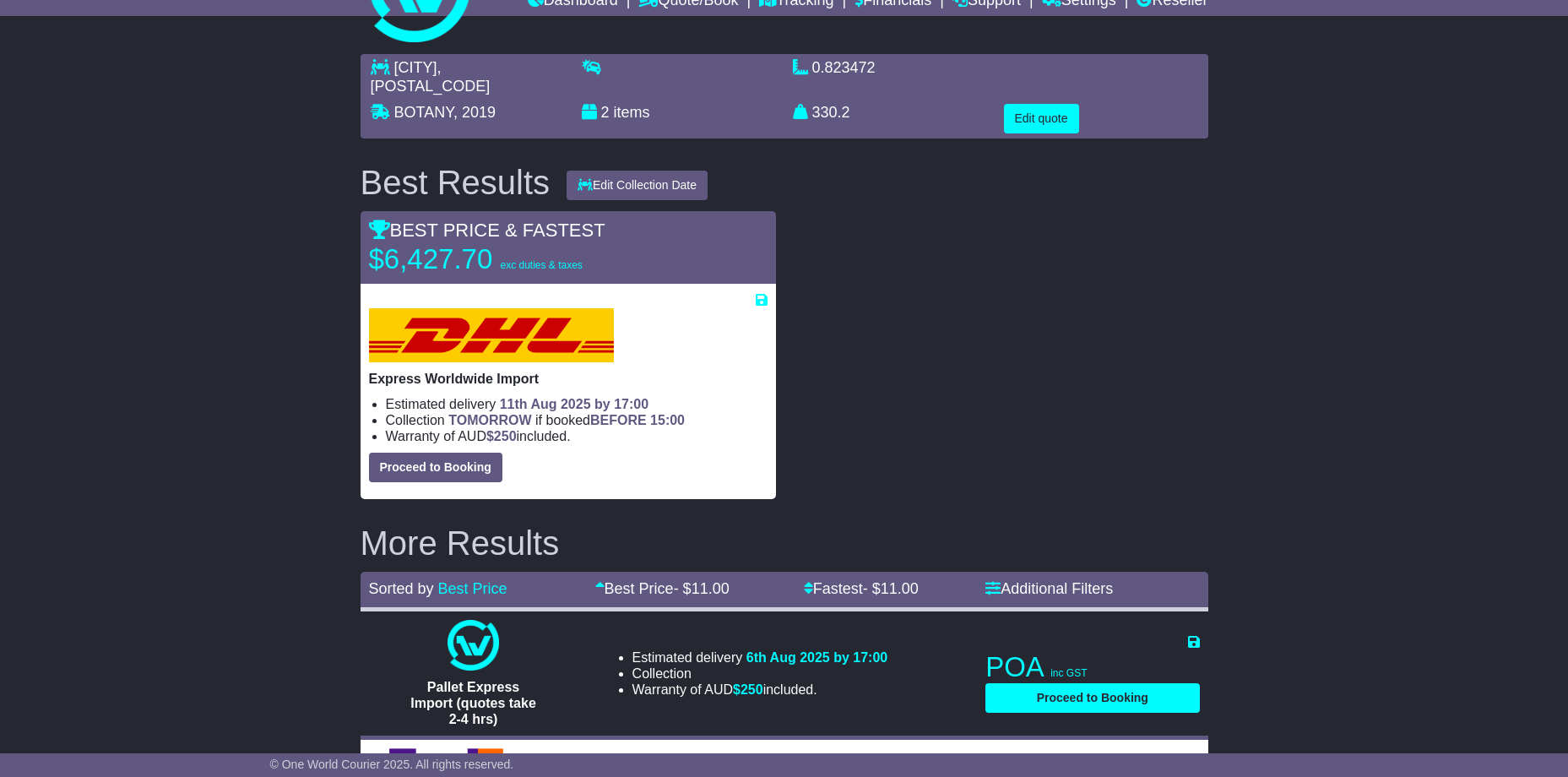 scroll, scrollTop: 0, scrollLeft: 0, axis: both 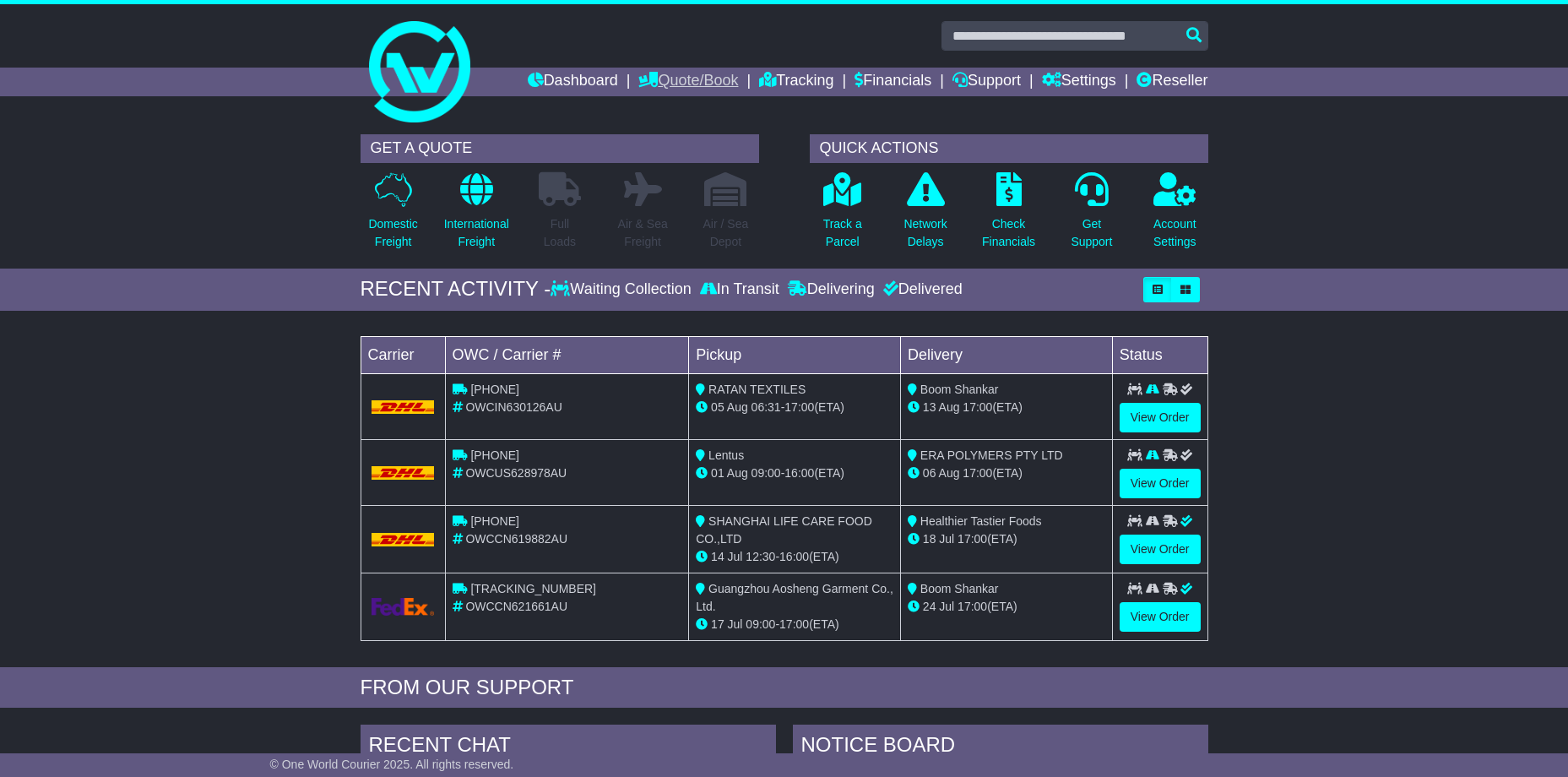 click on "Quote/Book" at bounding box center (688, 82) 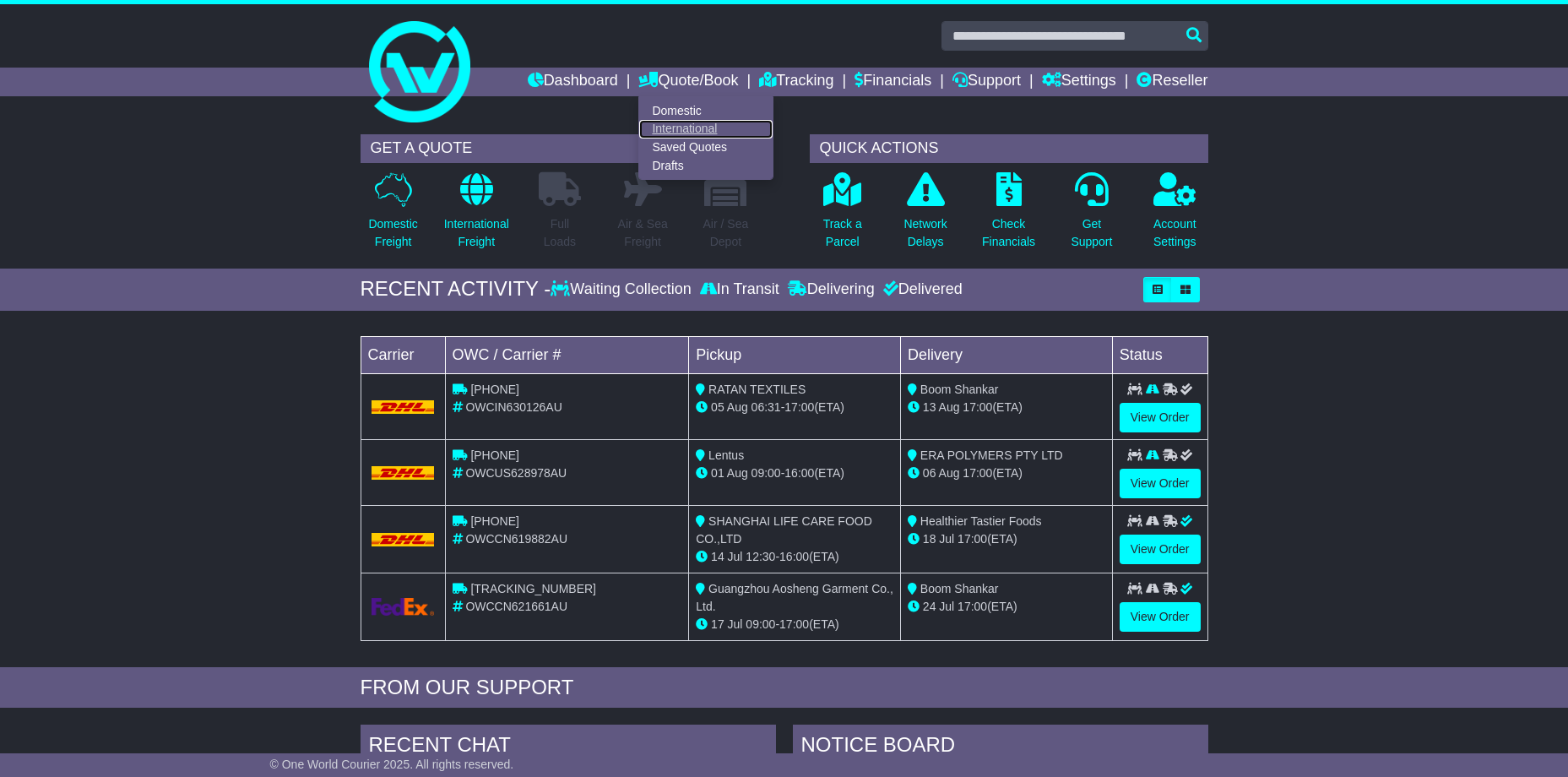 click on "International" at bounding box center (706, 129) 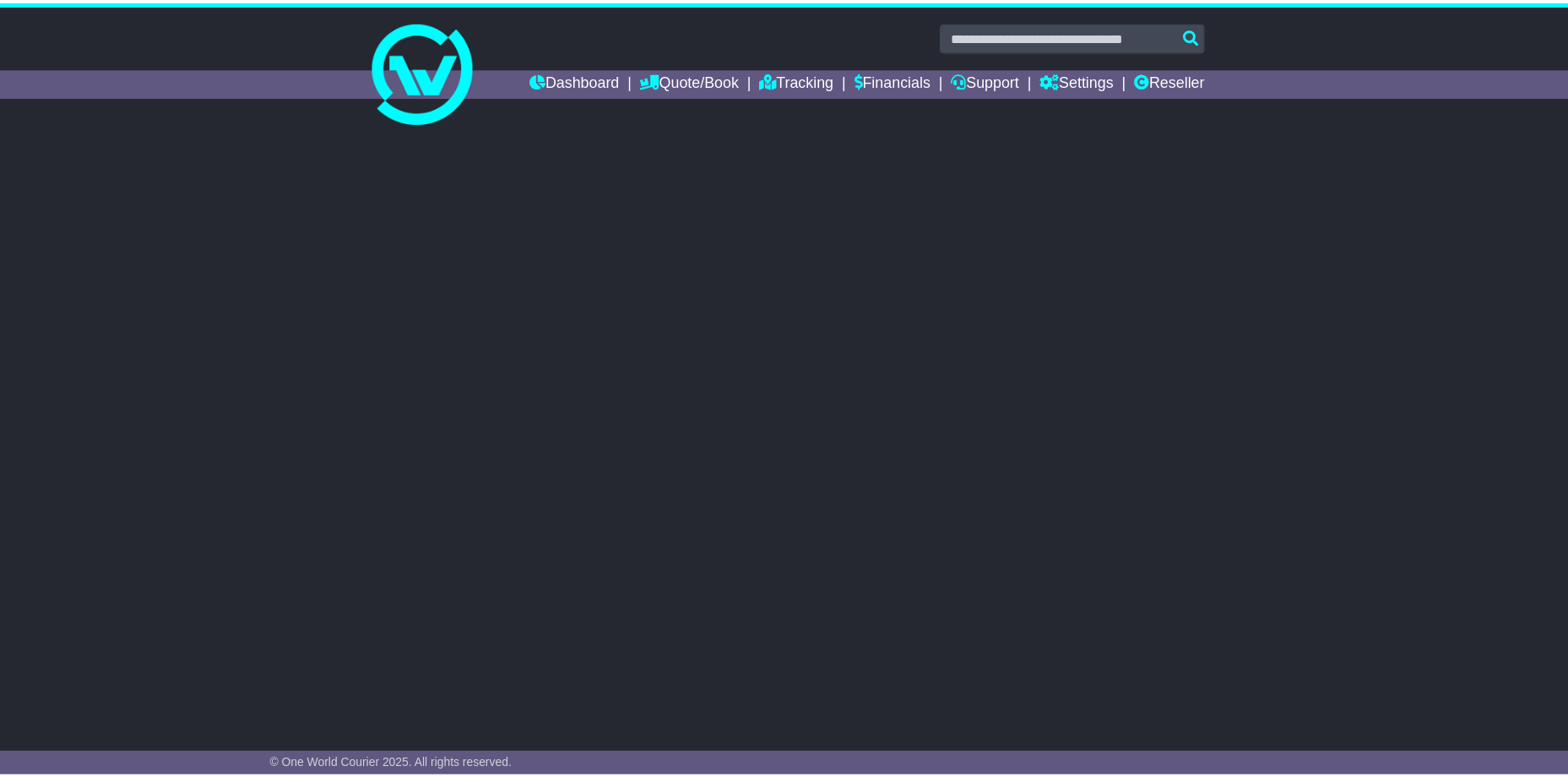 scroll, scrollTop: 0, scrollLeft: 0, axis: both 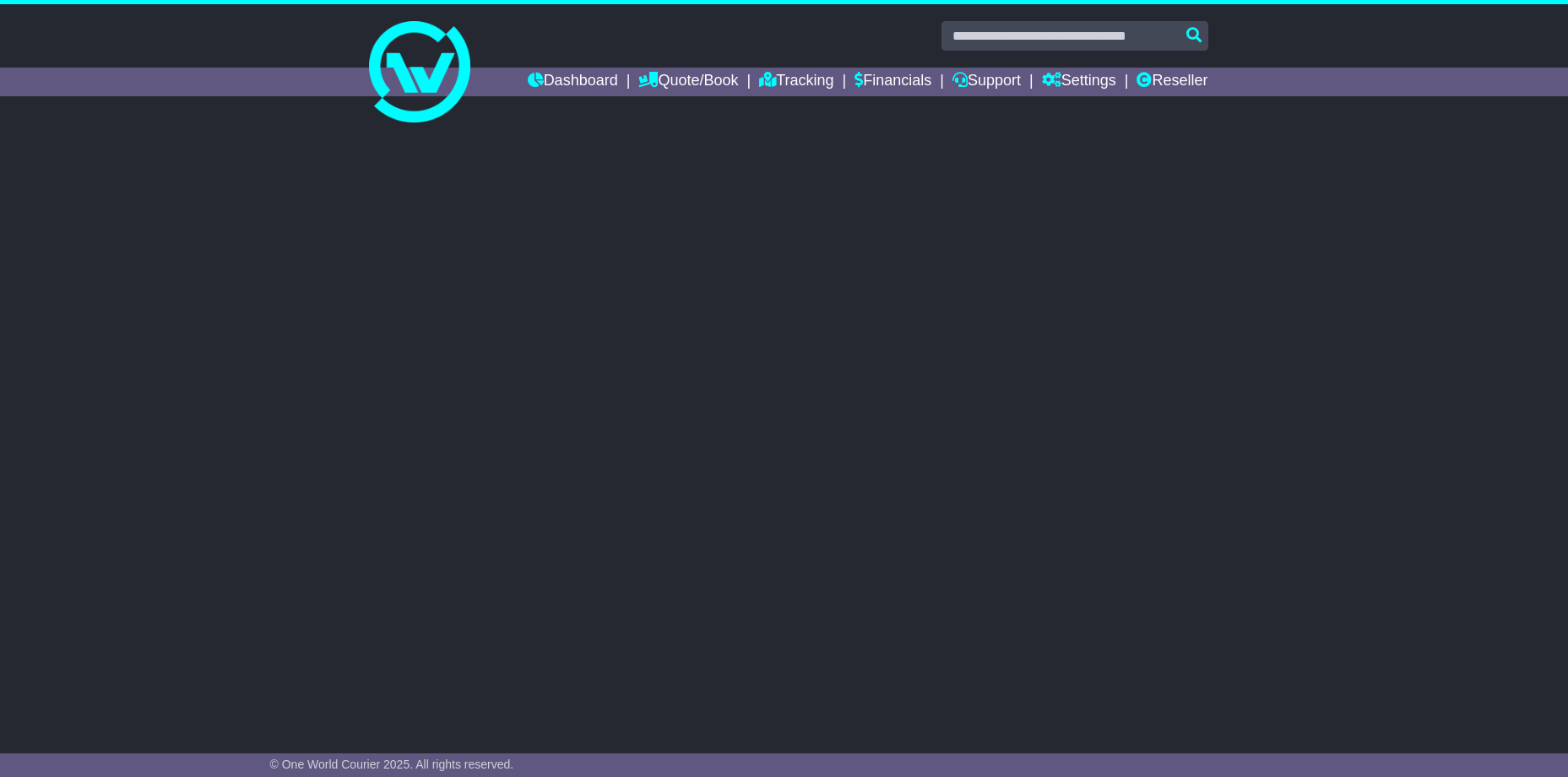 select on "**" 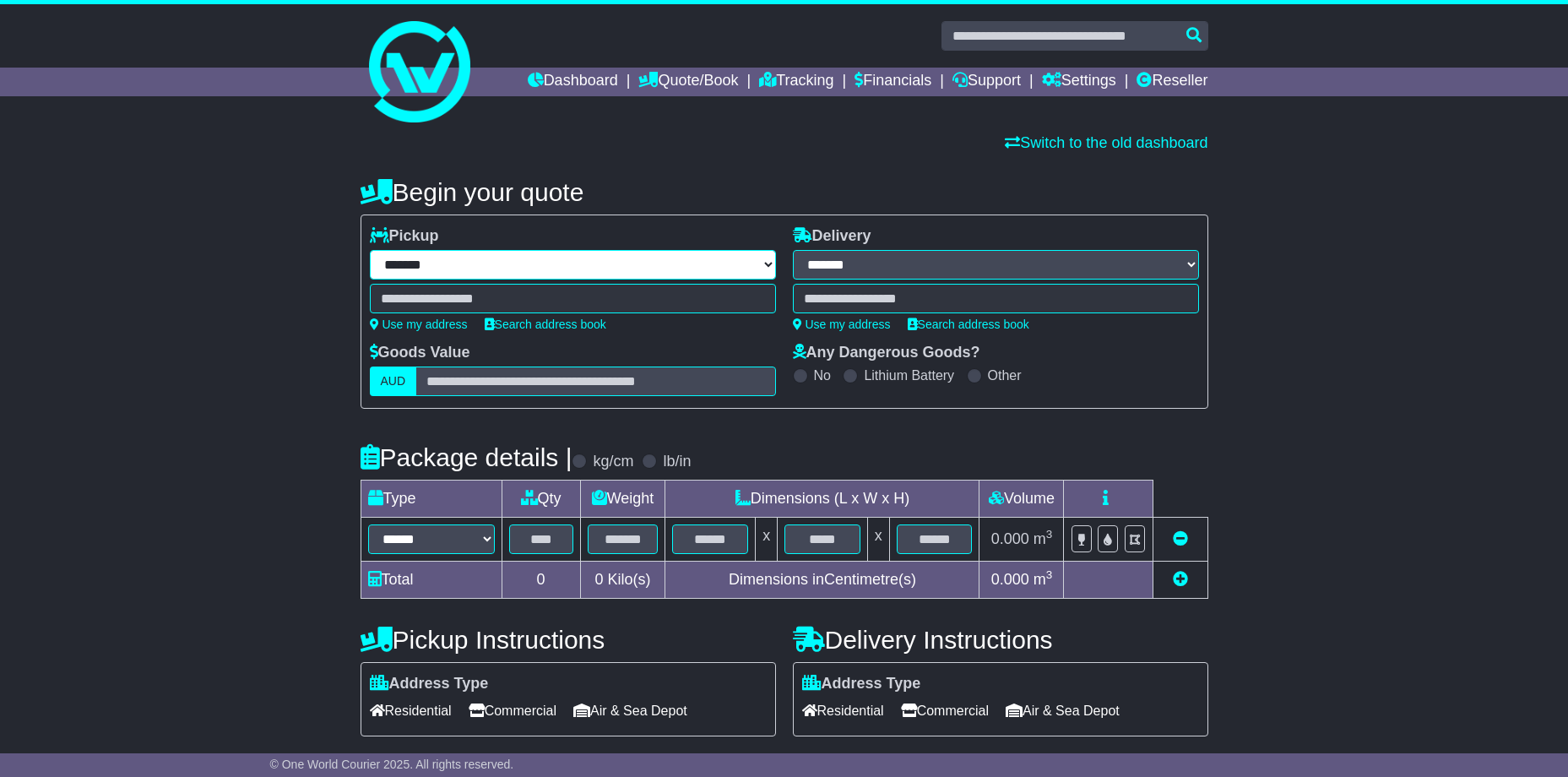 click on "**********" at bounding box center [572, 264] 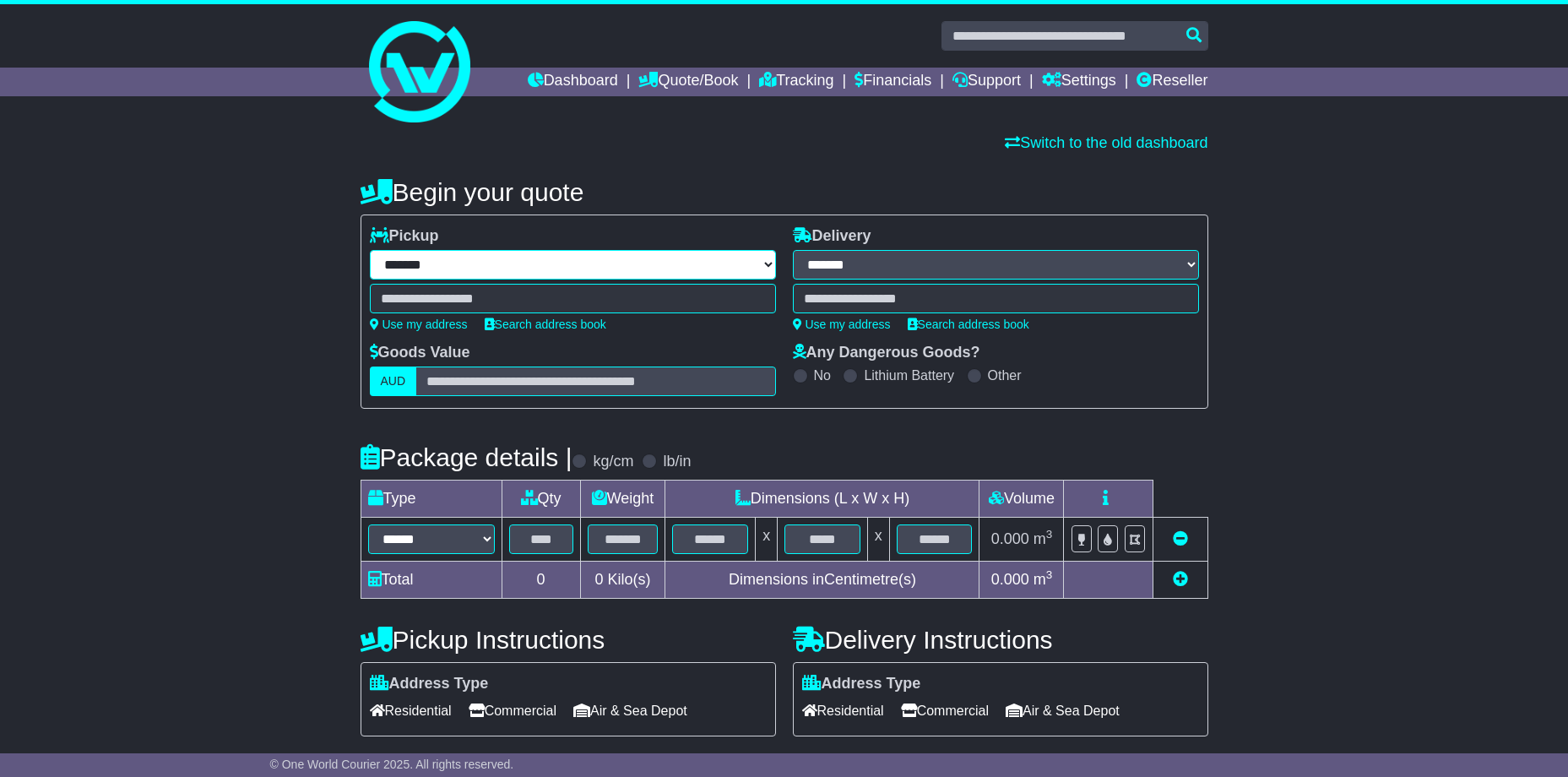 select on "***" 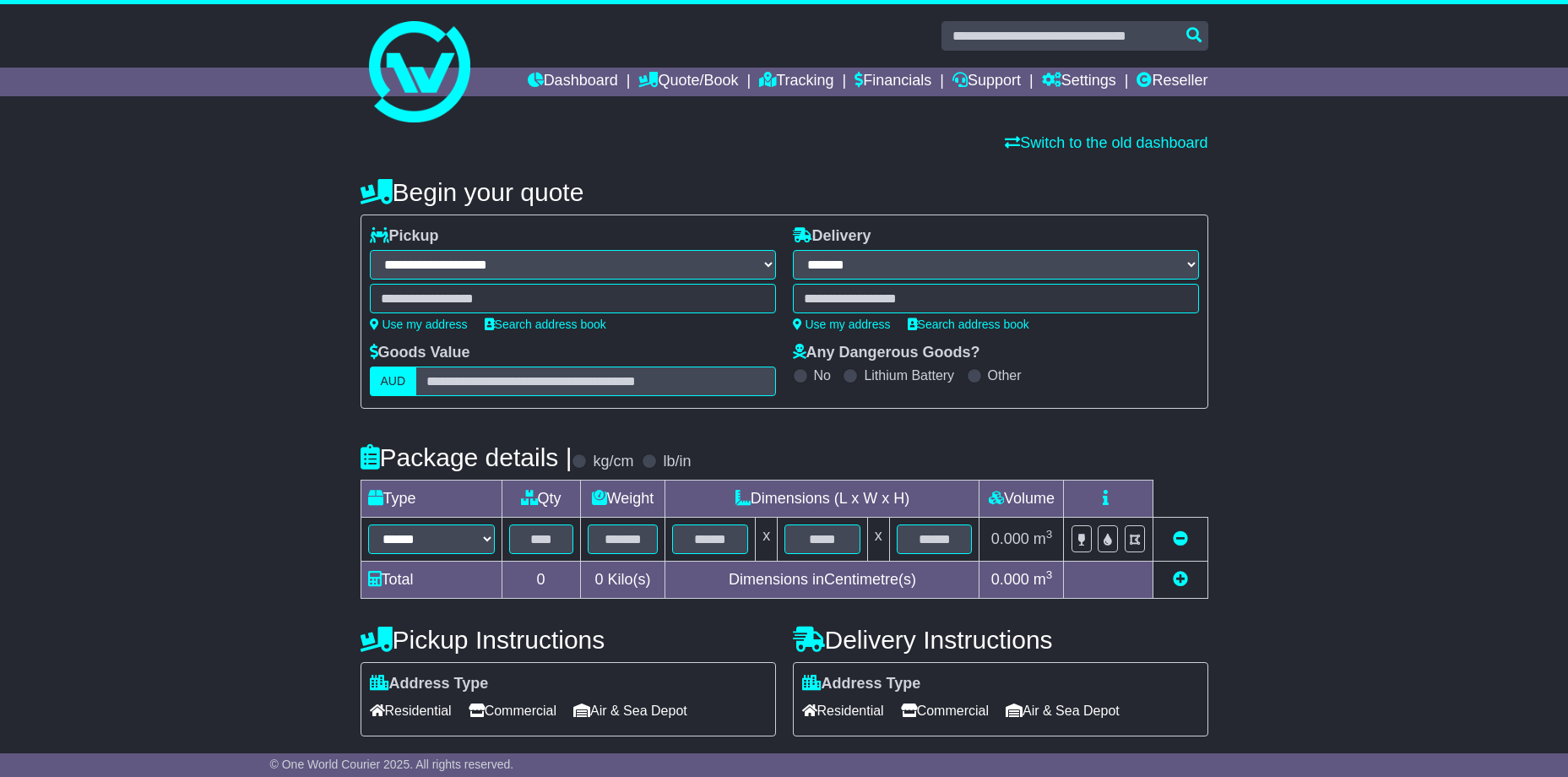 click on "**********" at bounding box center [572, 264] 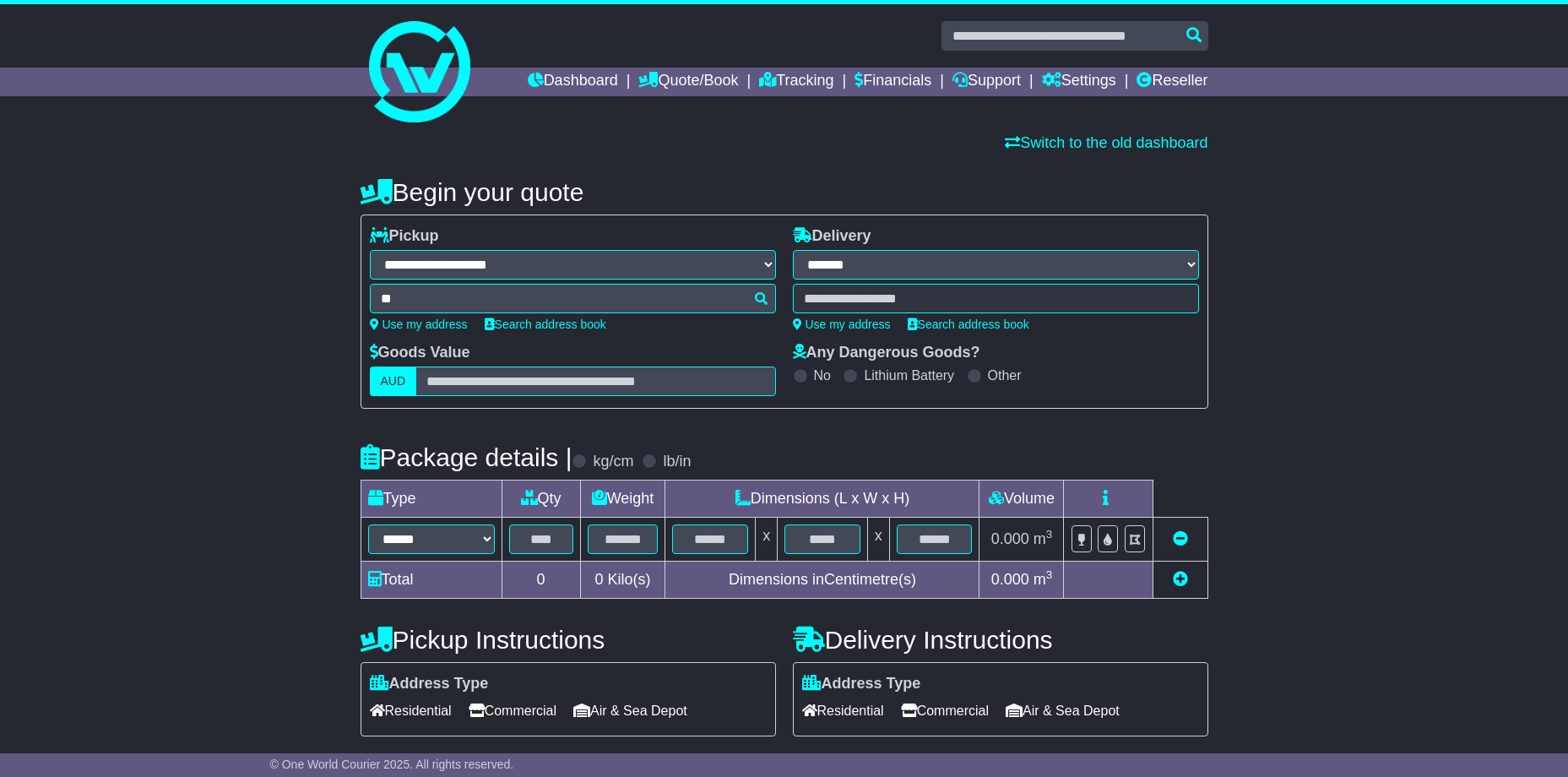 type on "*" 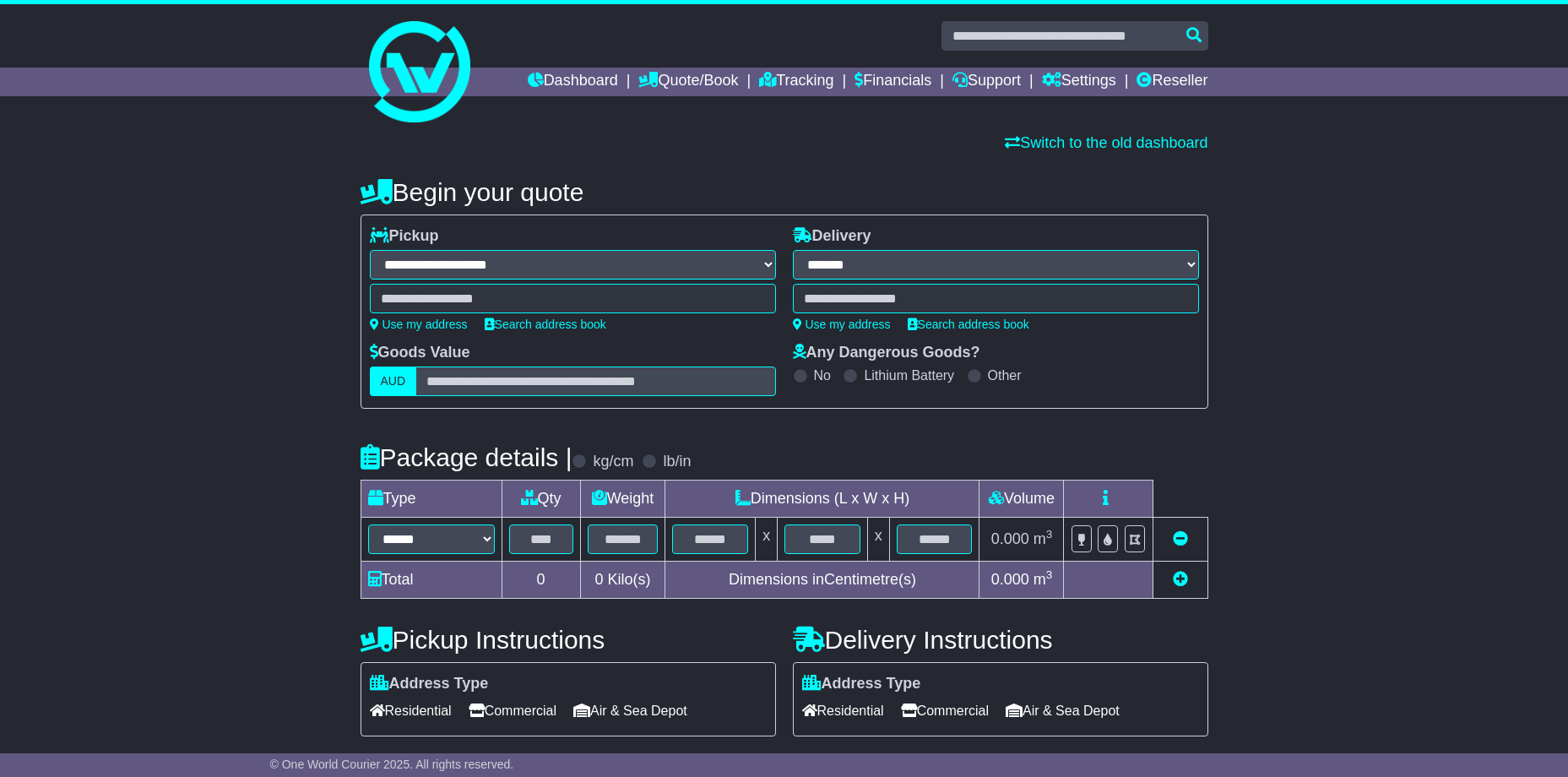 click at bounding box center [572, 298] 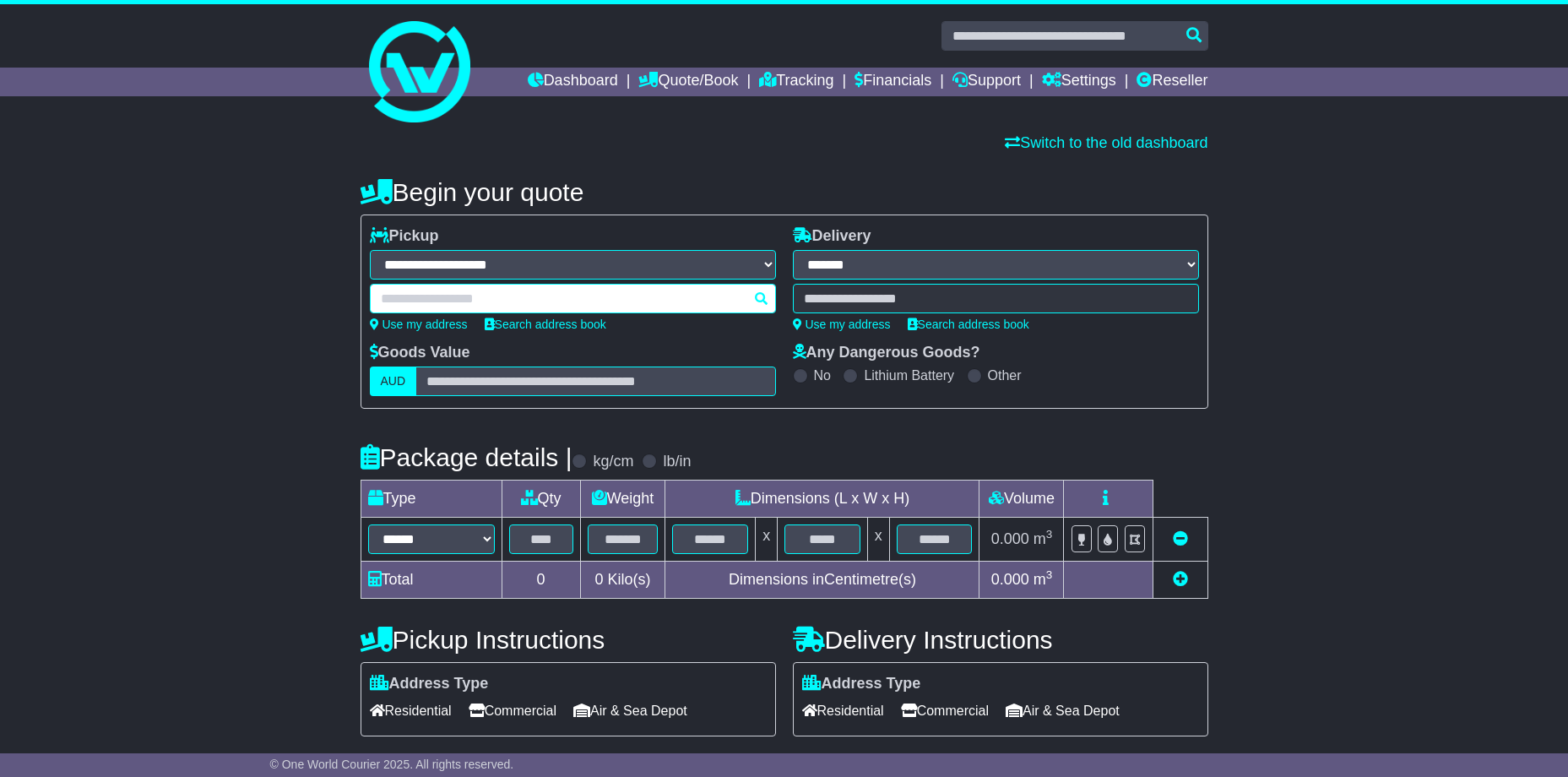 paste on "*****" 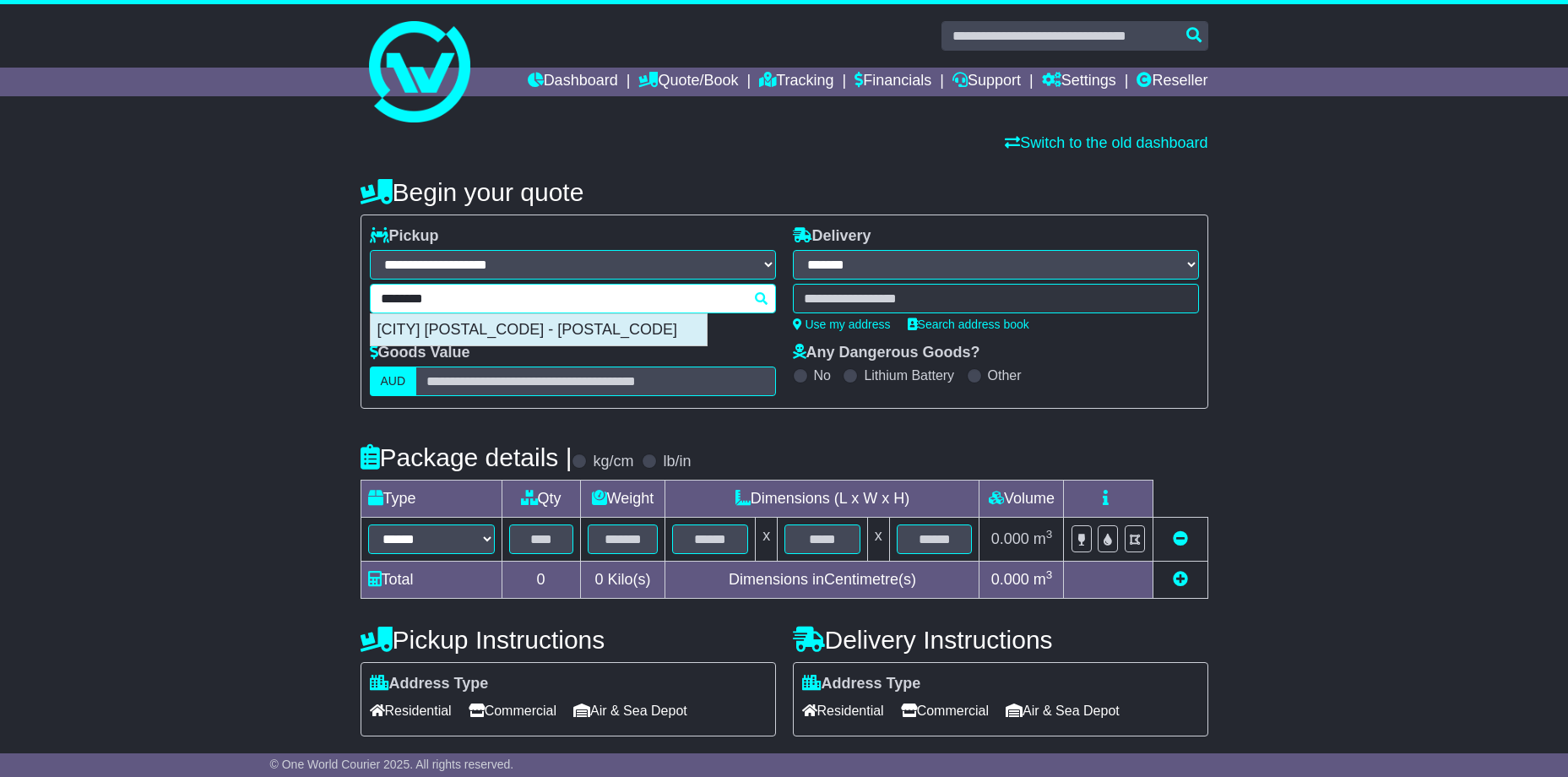 click on "[CITY] [POSTAL_CODE] - [POSTAL_CODE]" at bounding box center (539, 330) 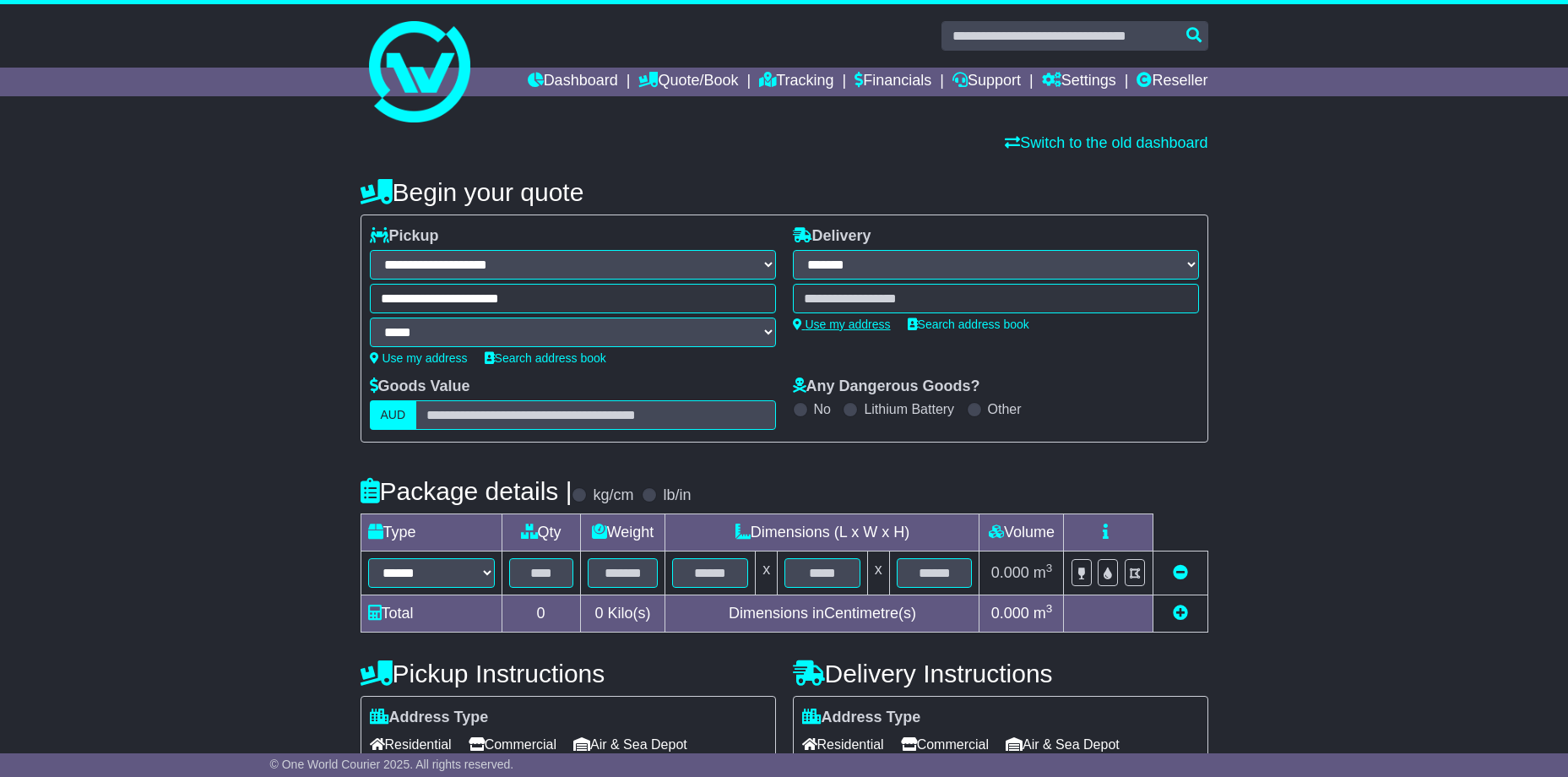 type on "**********" 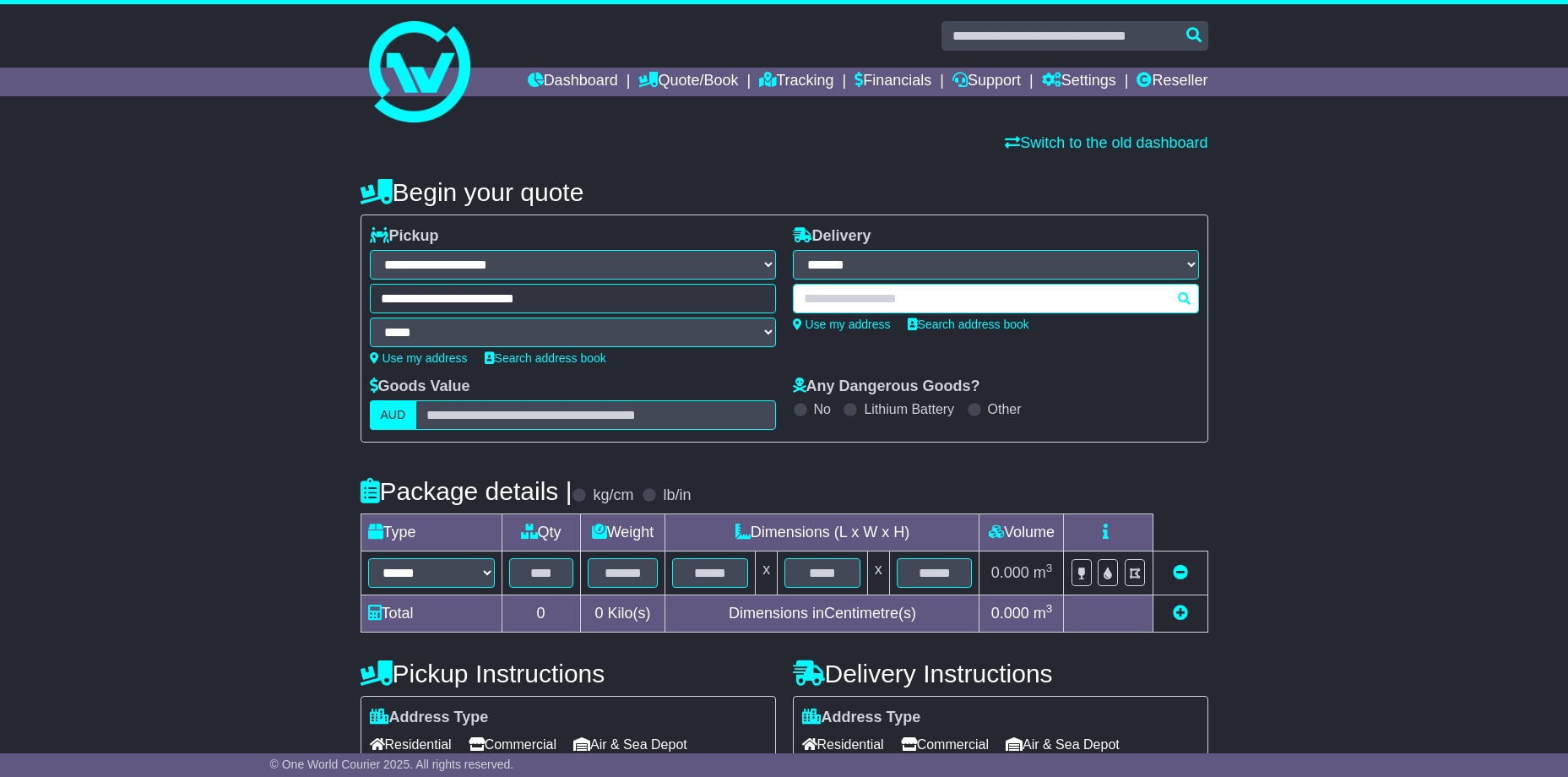 click at bounding box center [996, 298] 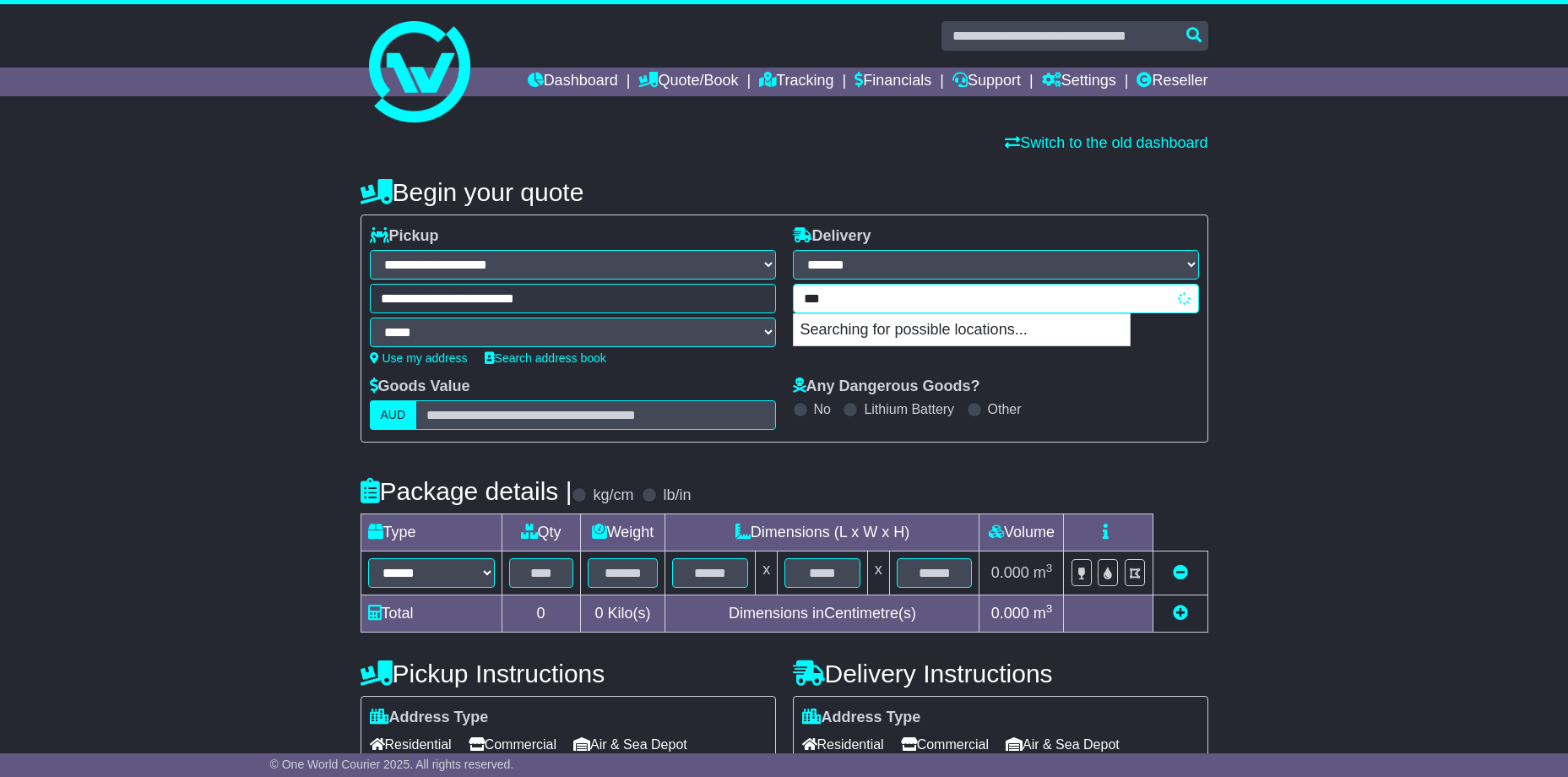 type on "****" 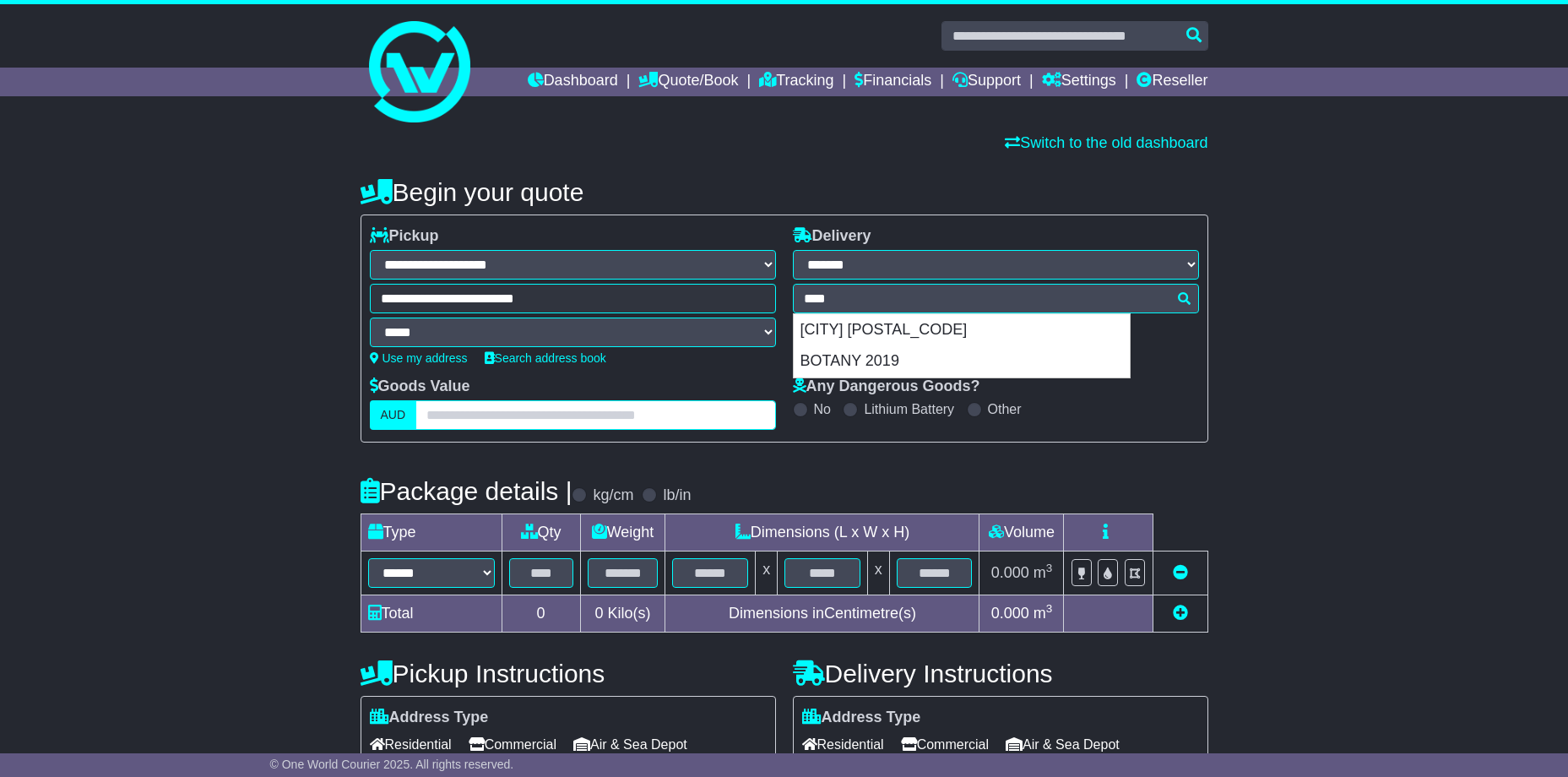 click at bounding box center (595, 415) 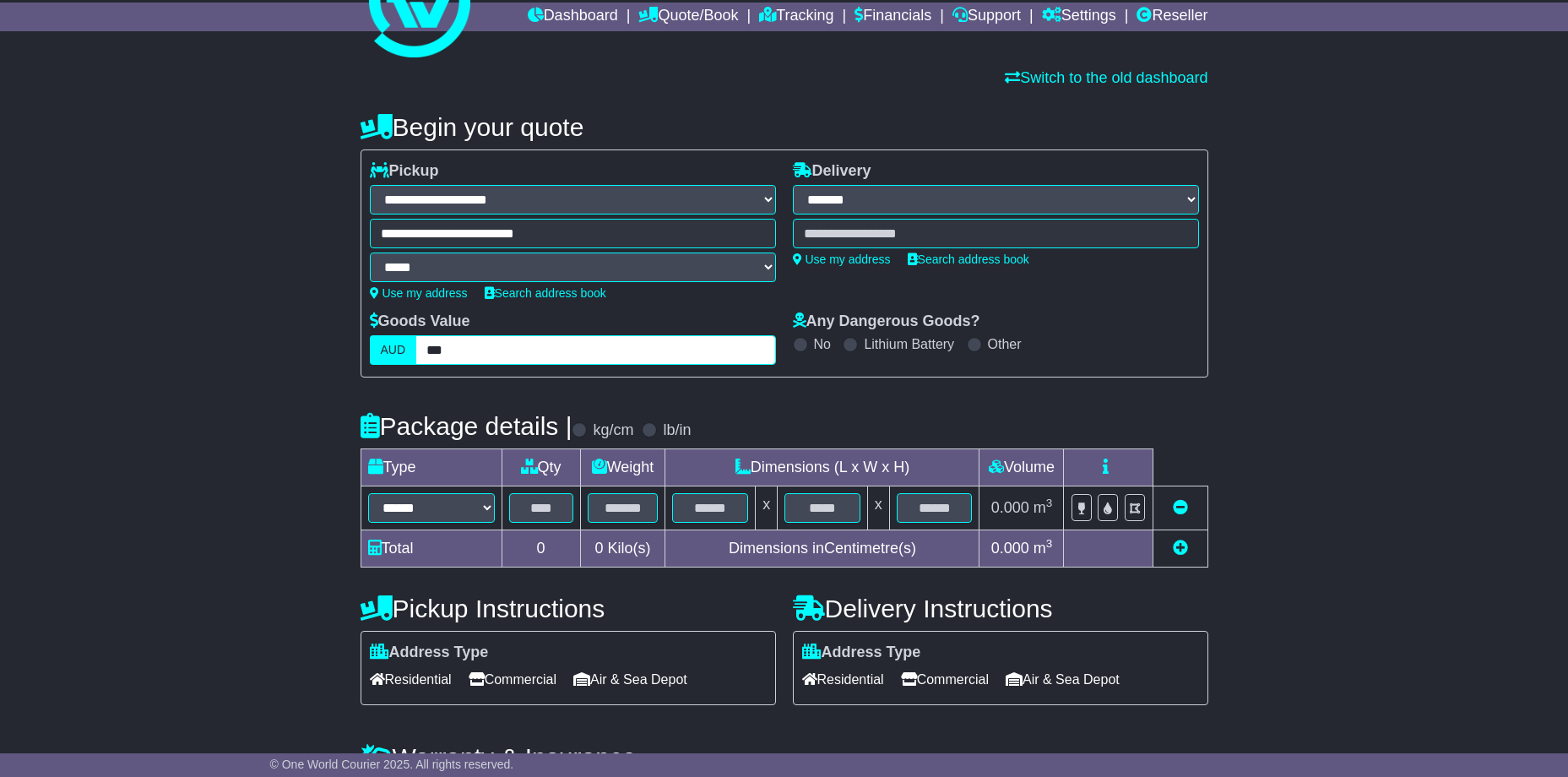 scroll, scrollTop: 183, scrollLeft: 0, axis: vertical 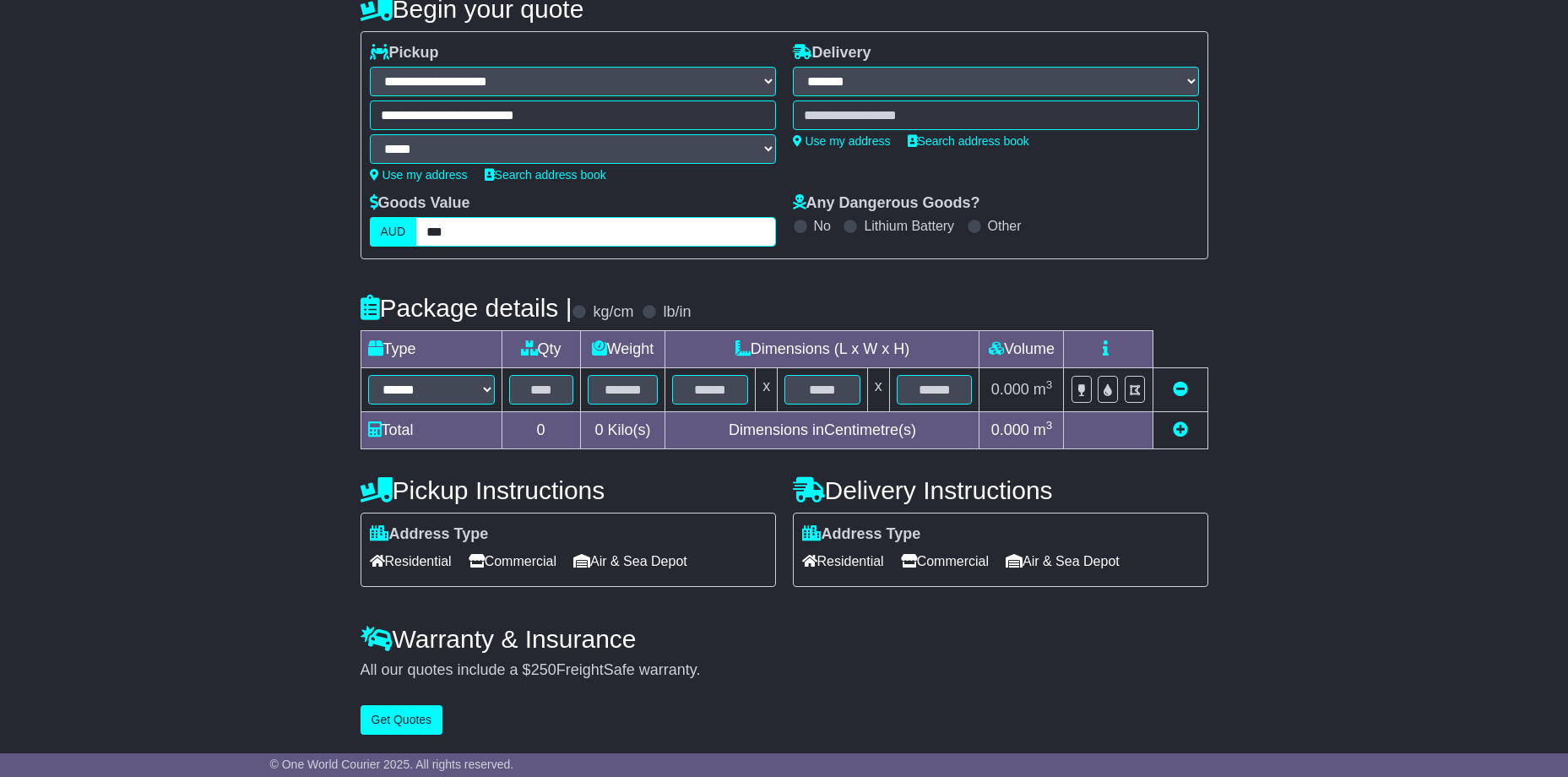 type on "***" 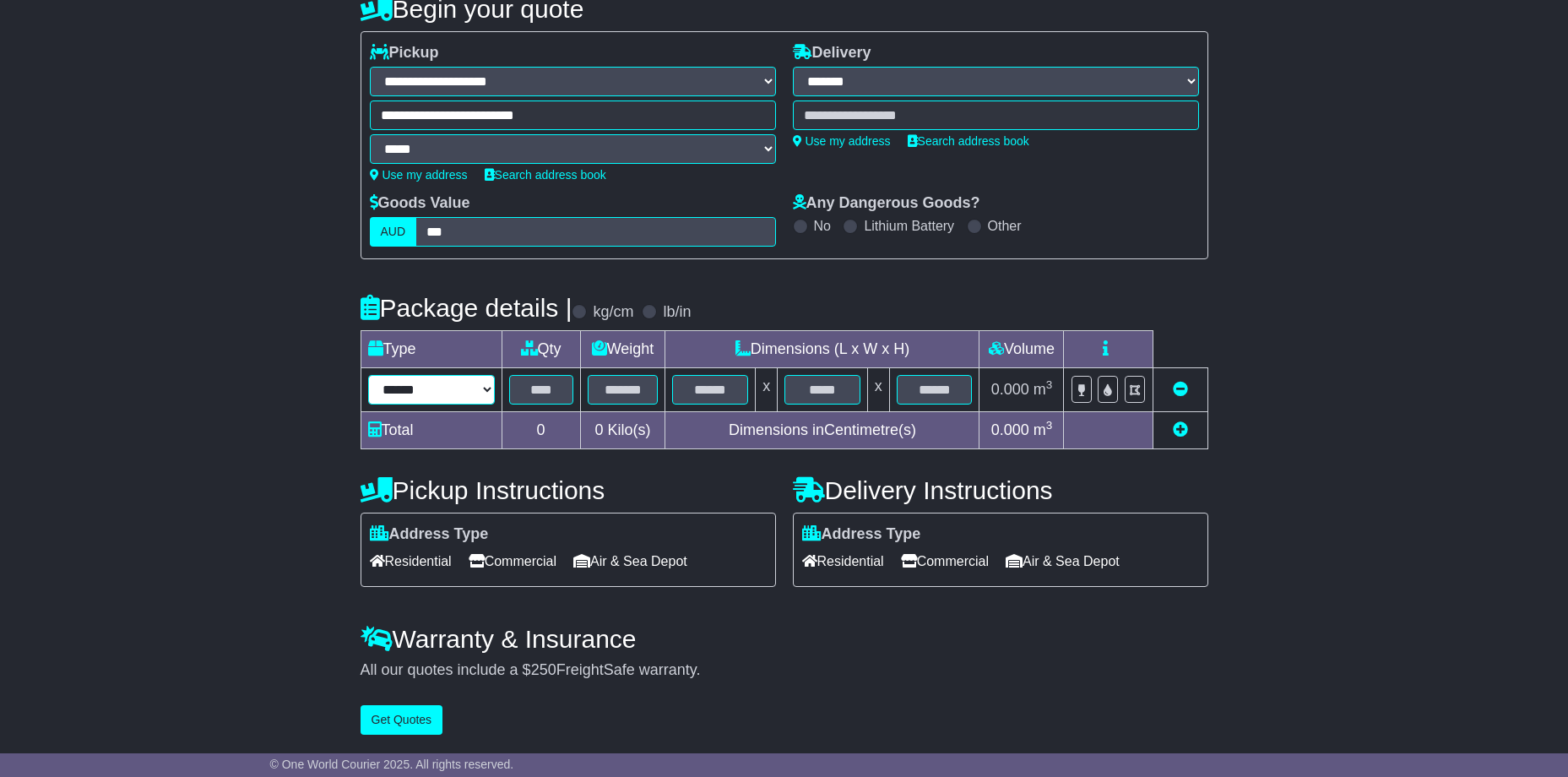 click on "****** ****** *** ******** ***** **** **** ****** *** *******" at bounding box center [431, 389] 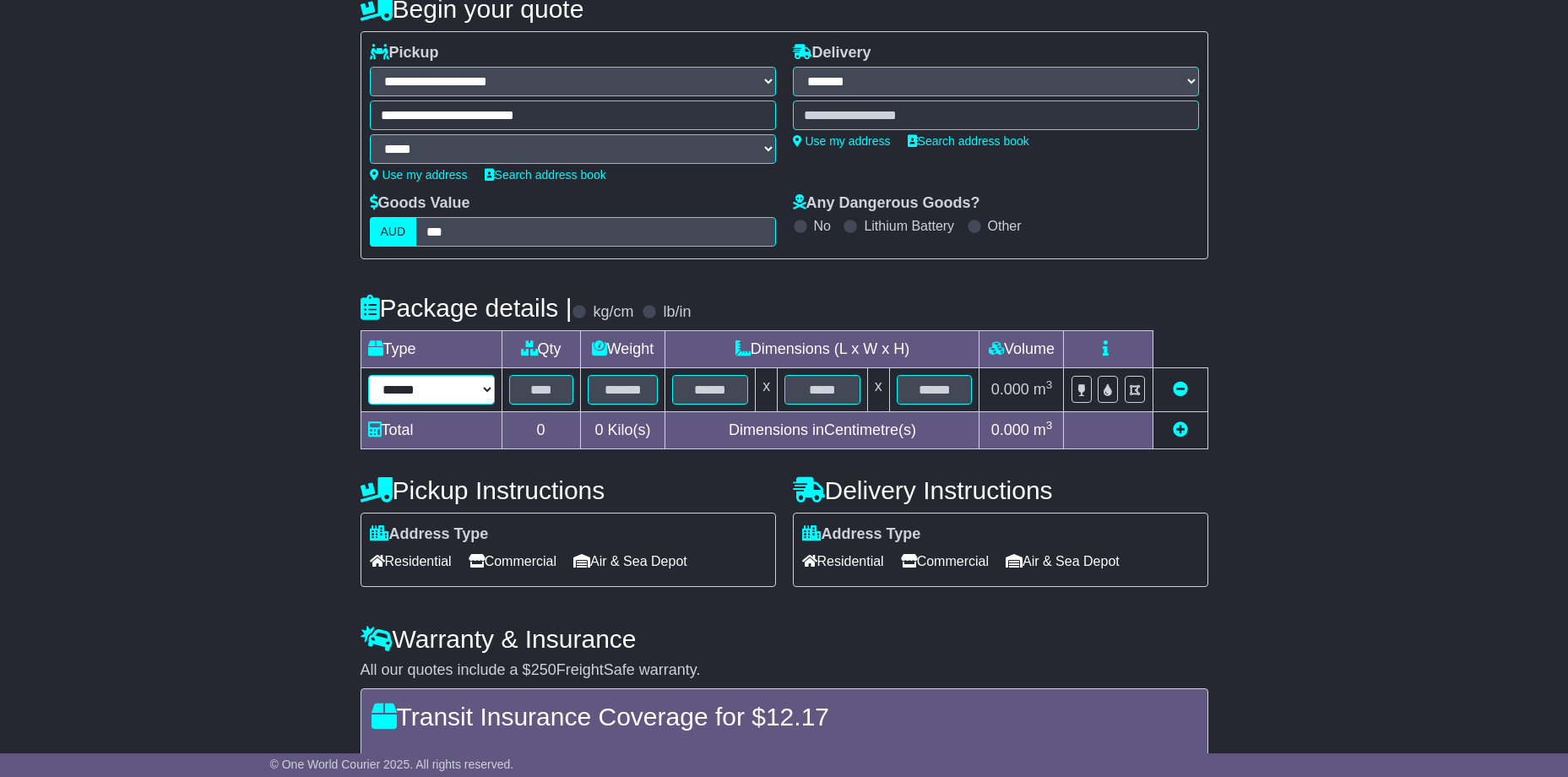 select on "*****" 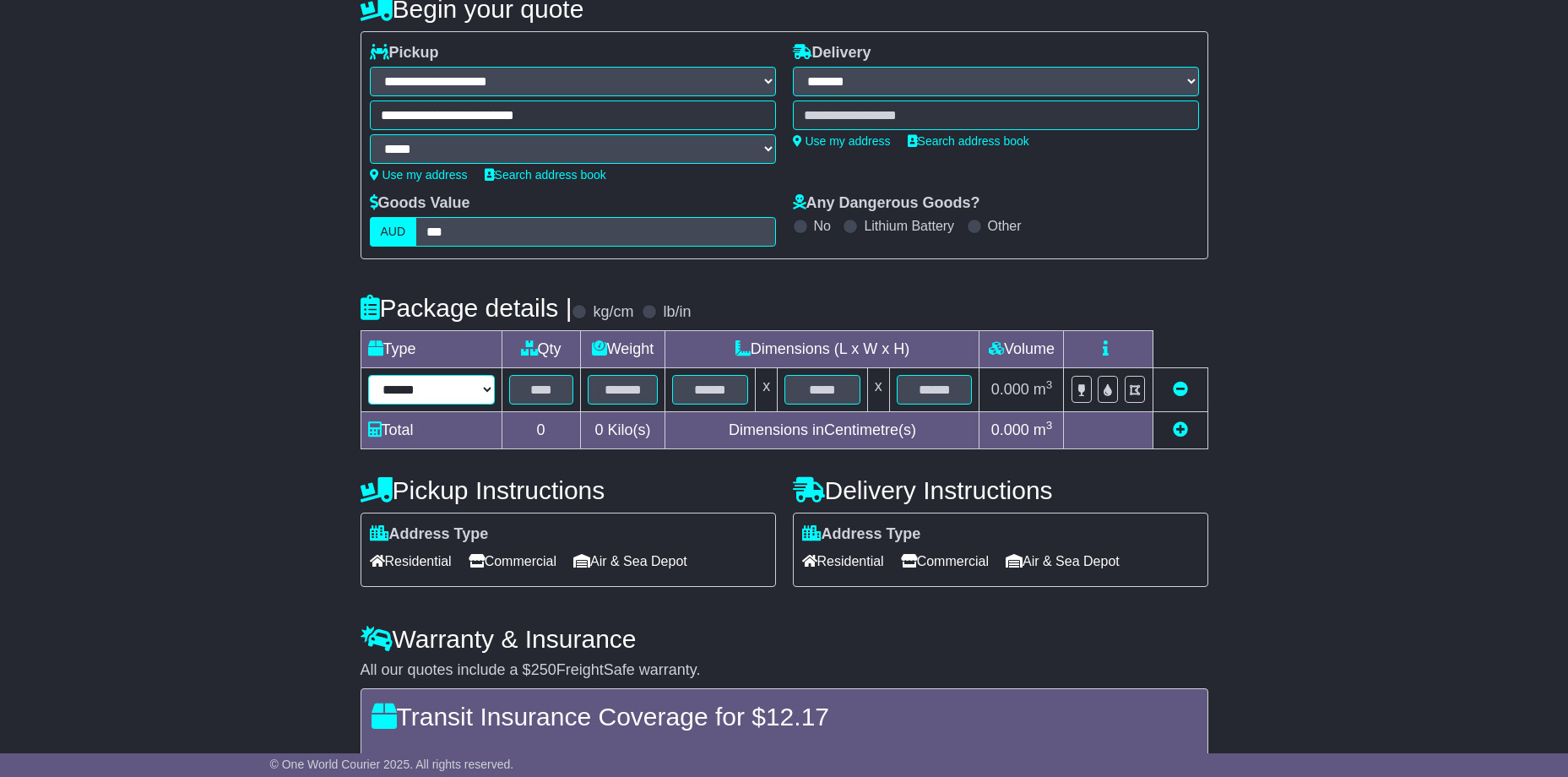 click on "****** ****** *** ******** ***** **** **** ****** *** *******" at bounding box center (431, 389) 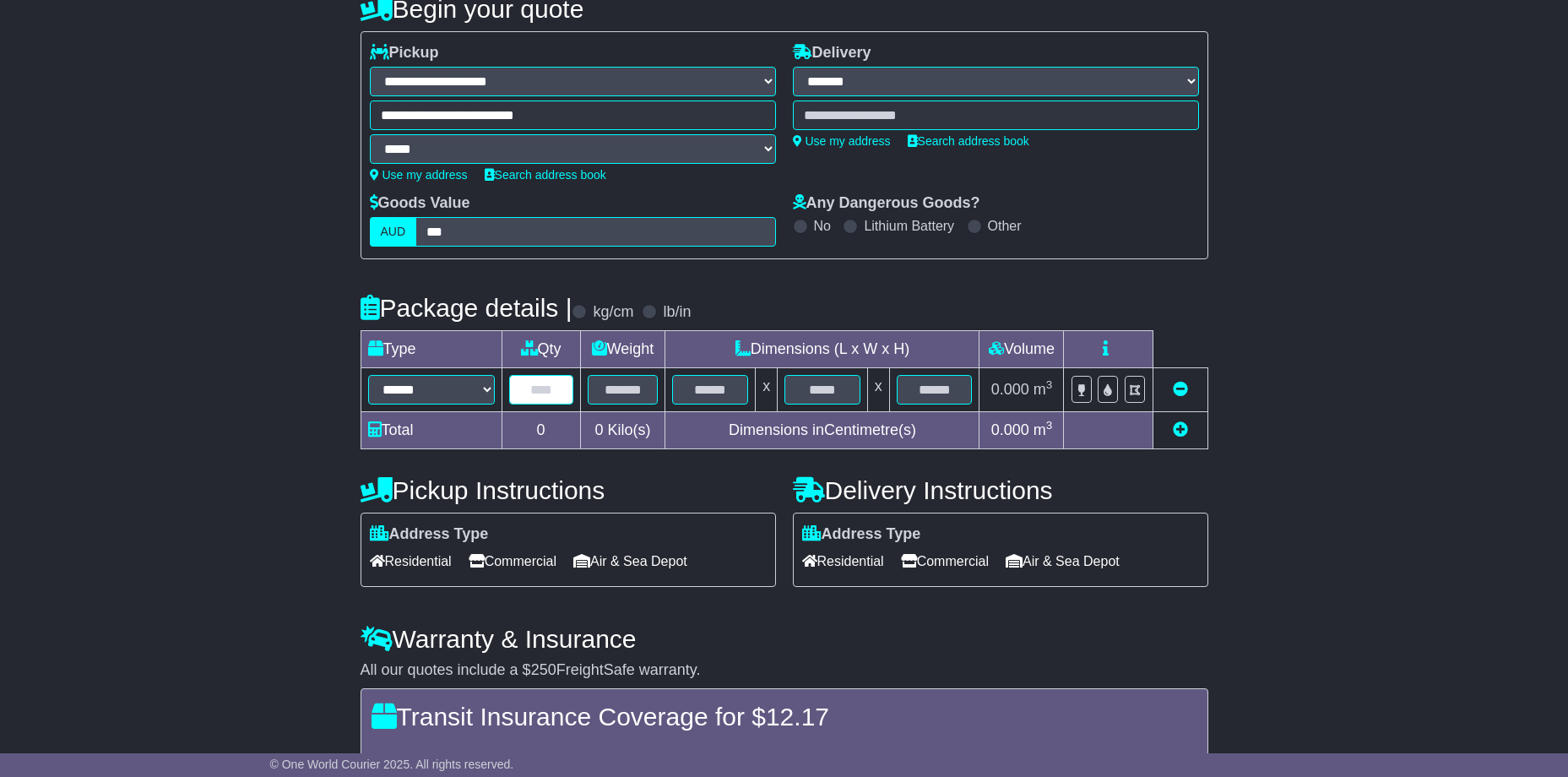 click at bounding box center [541, 389] 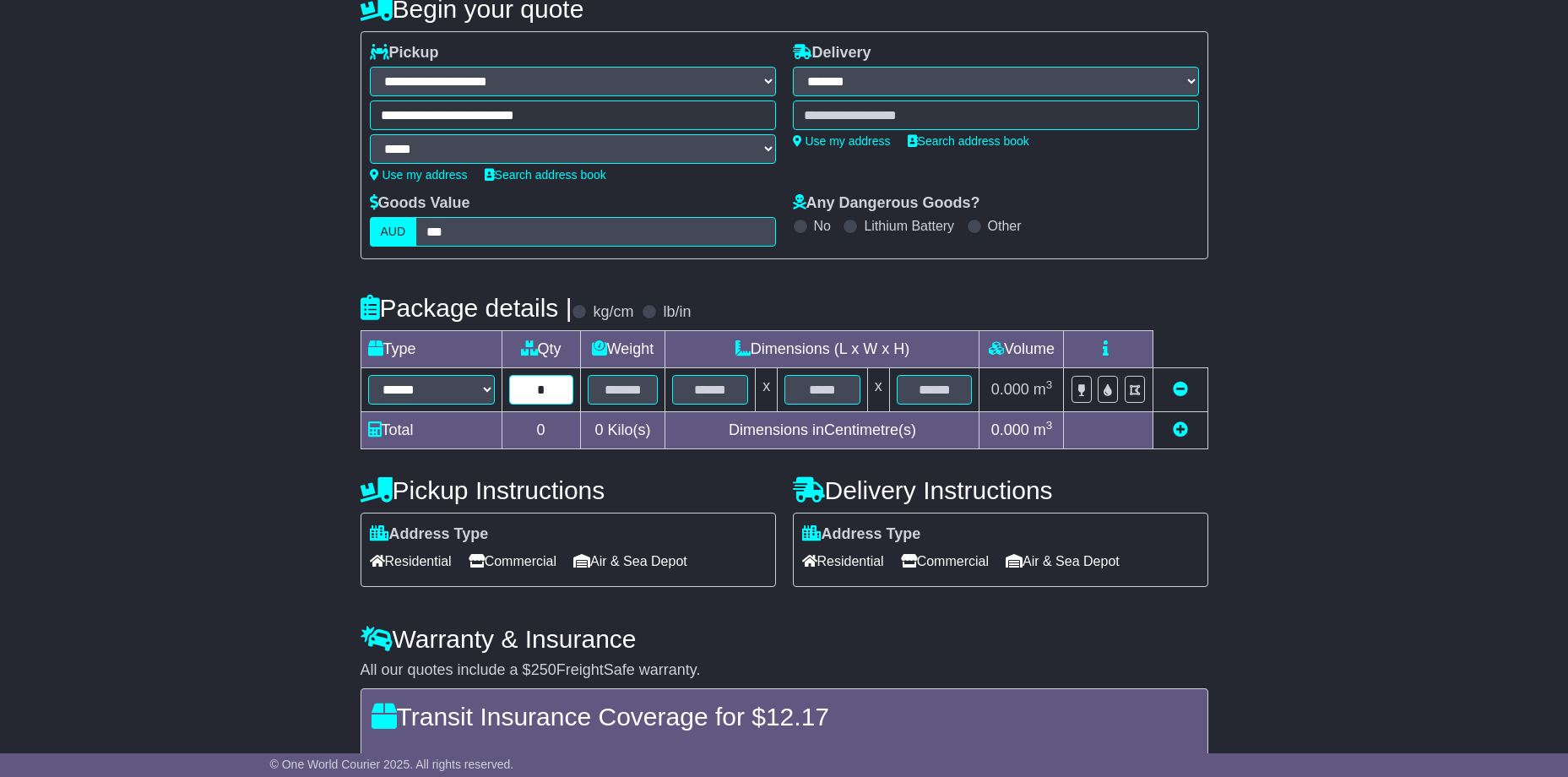 type on "*" 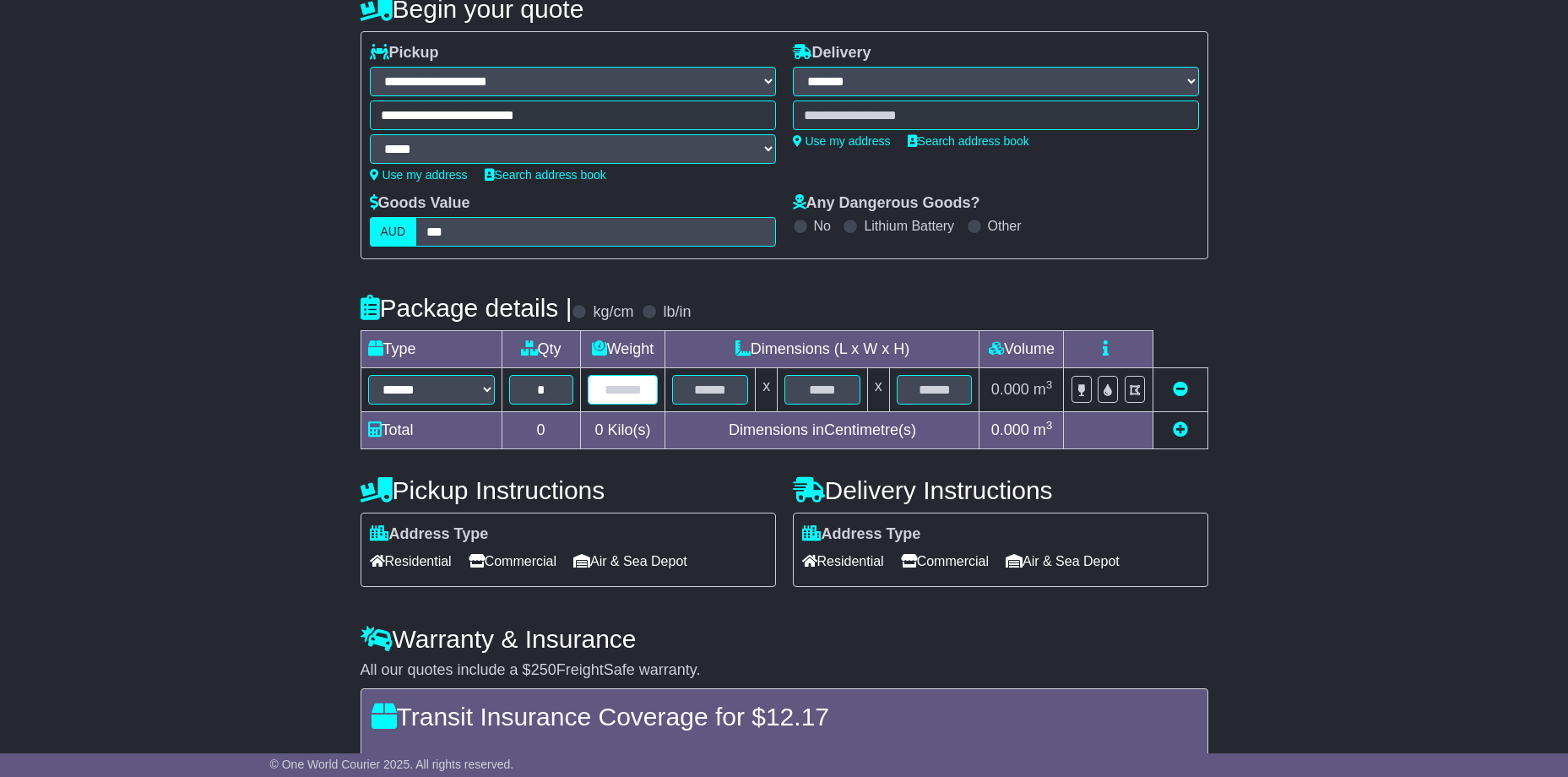 click at bounding box center [623, 389] 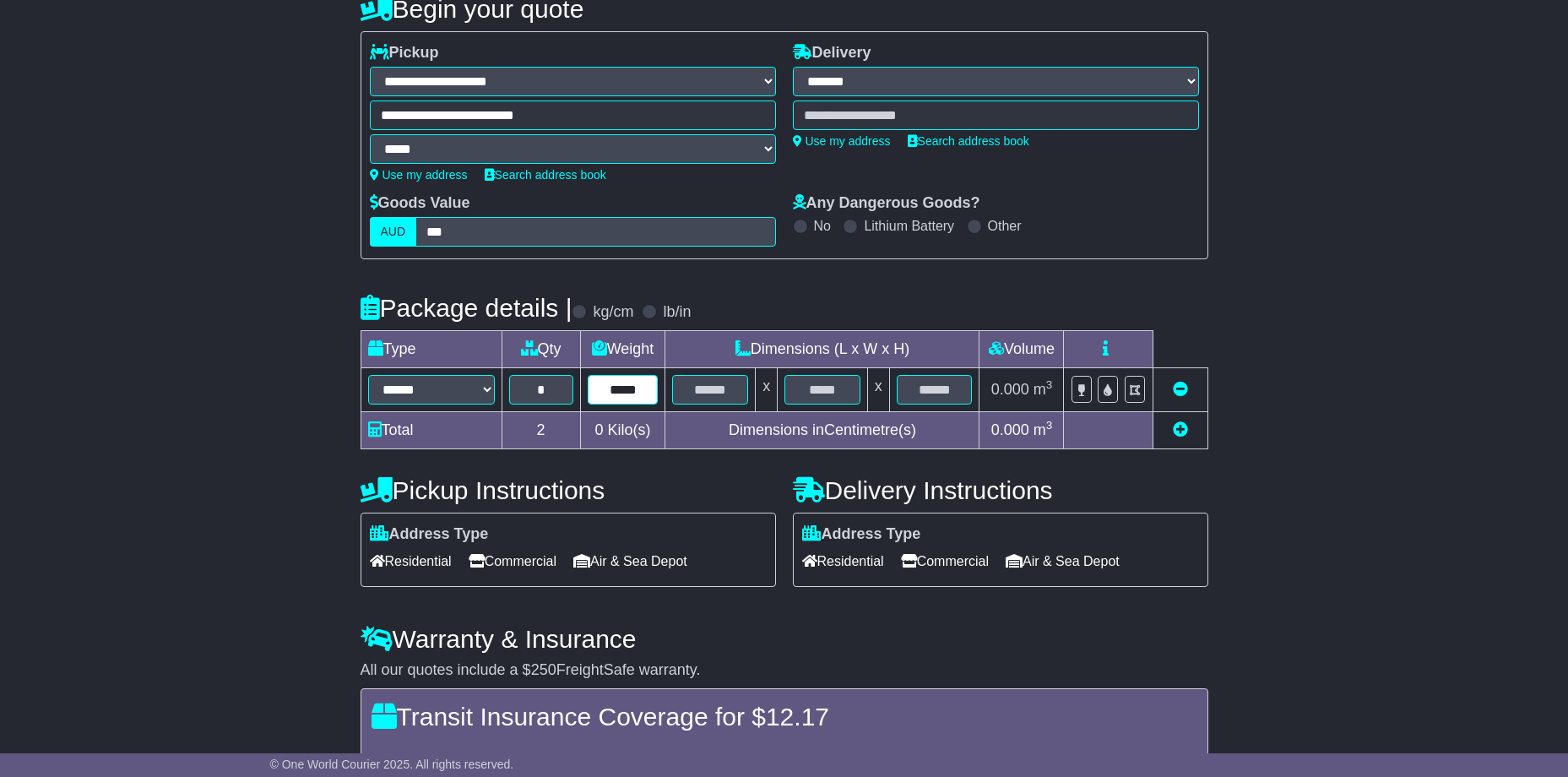 type on "*****" 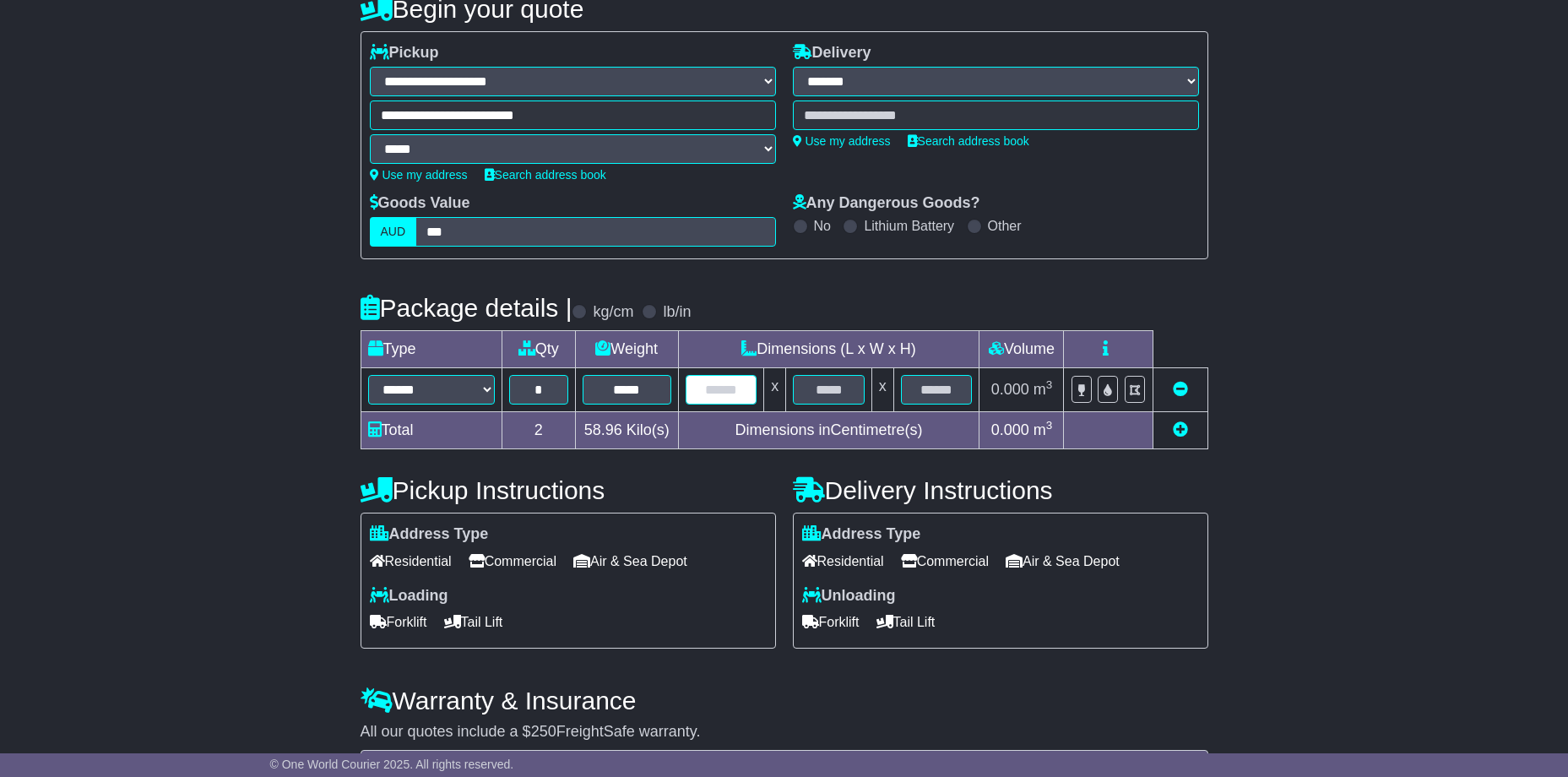 click at bounding box center [721, 389] 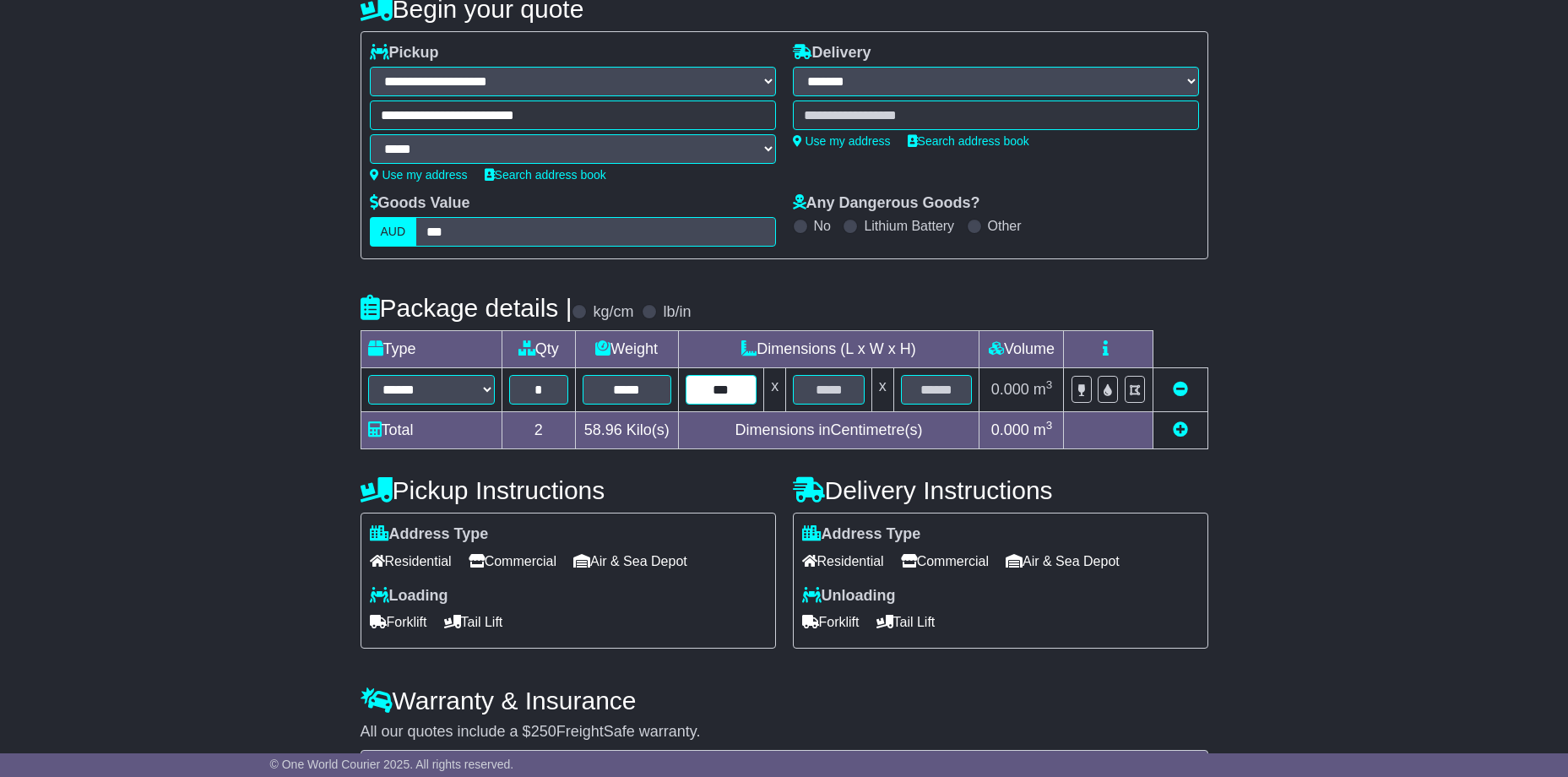 type on "***" 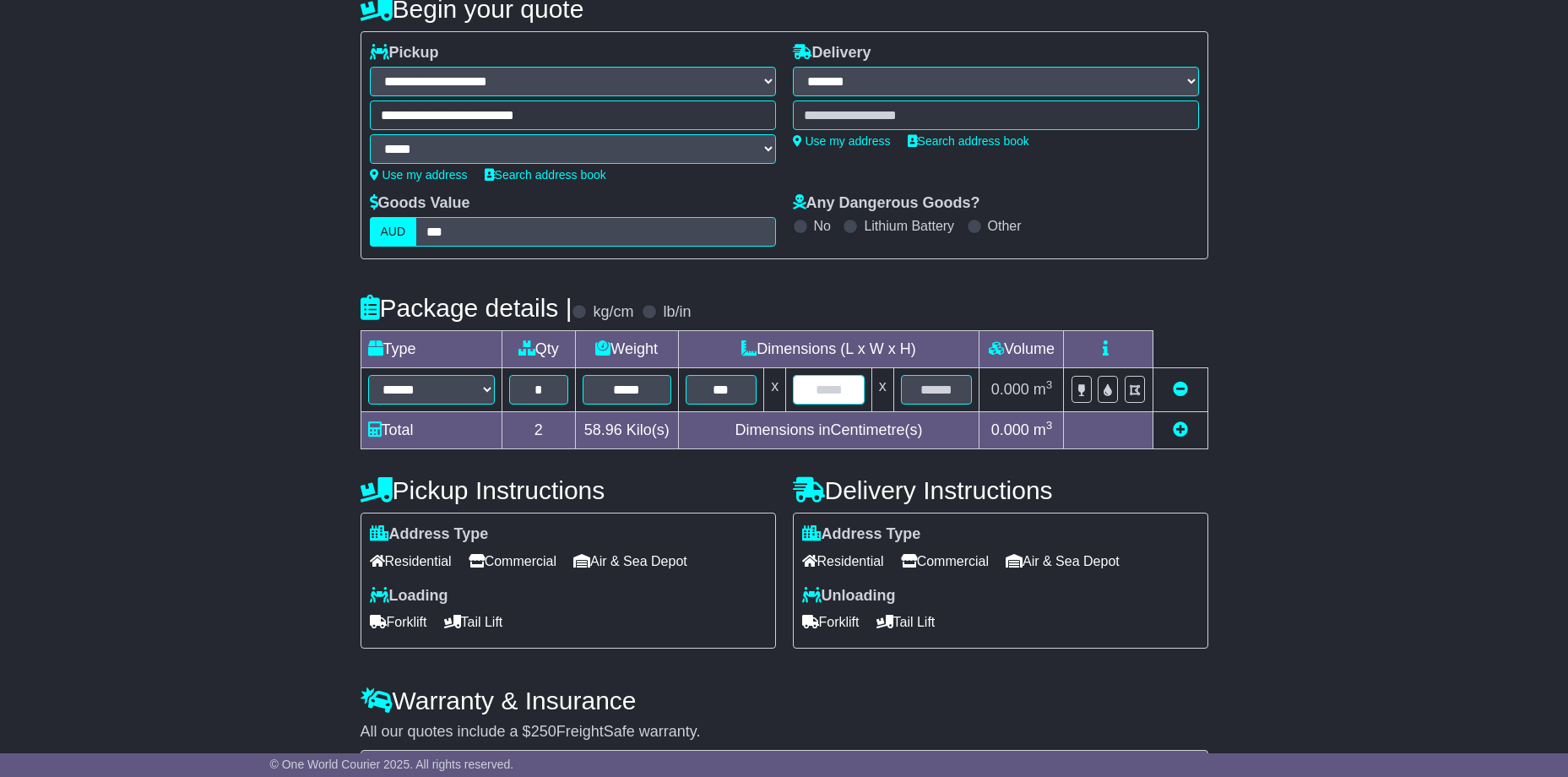 click at bounding box center (828, 389) 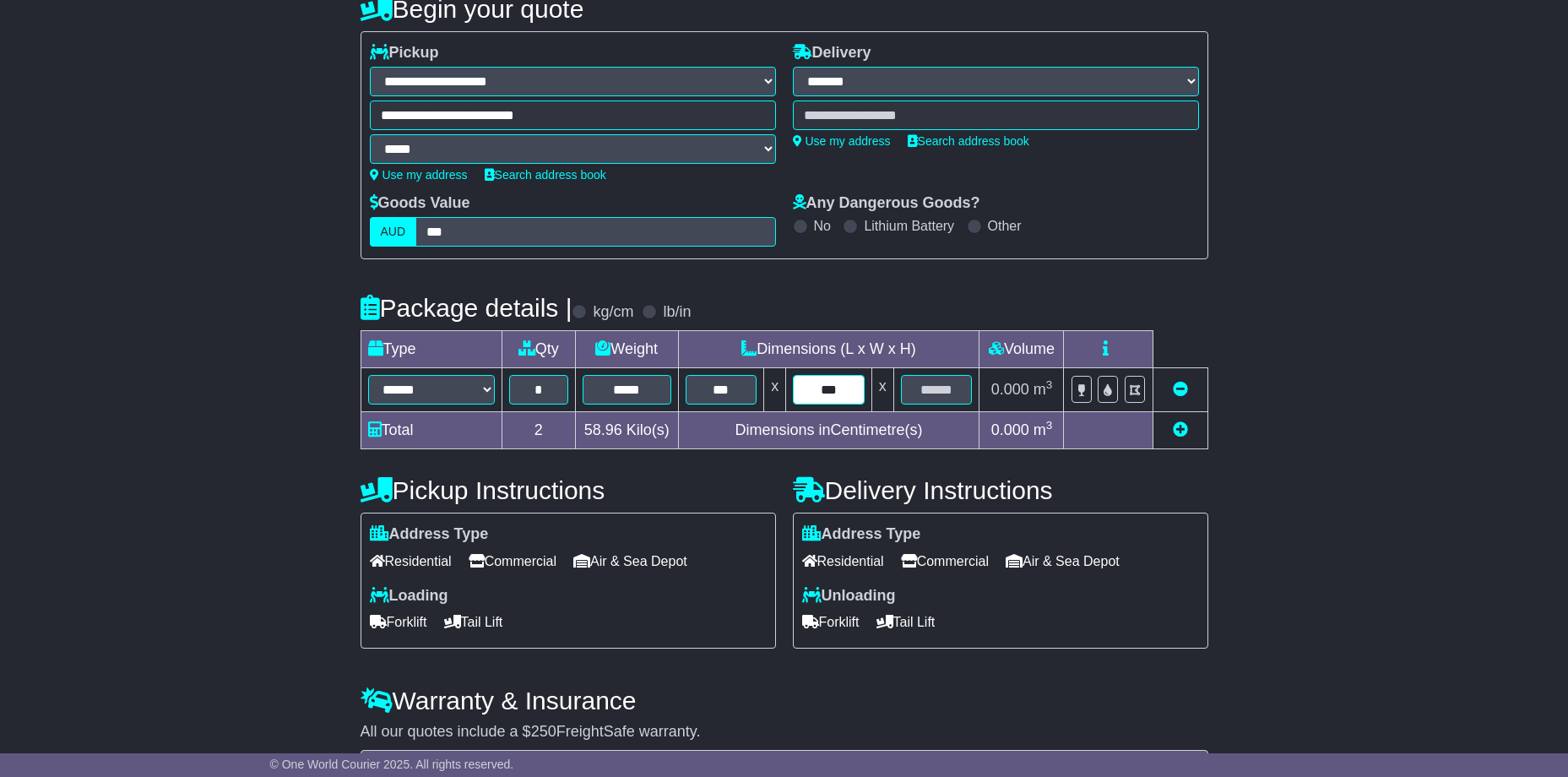 type on "***" 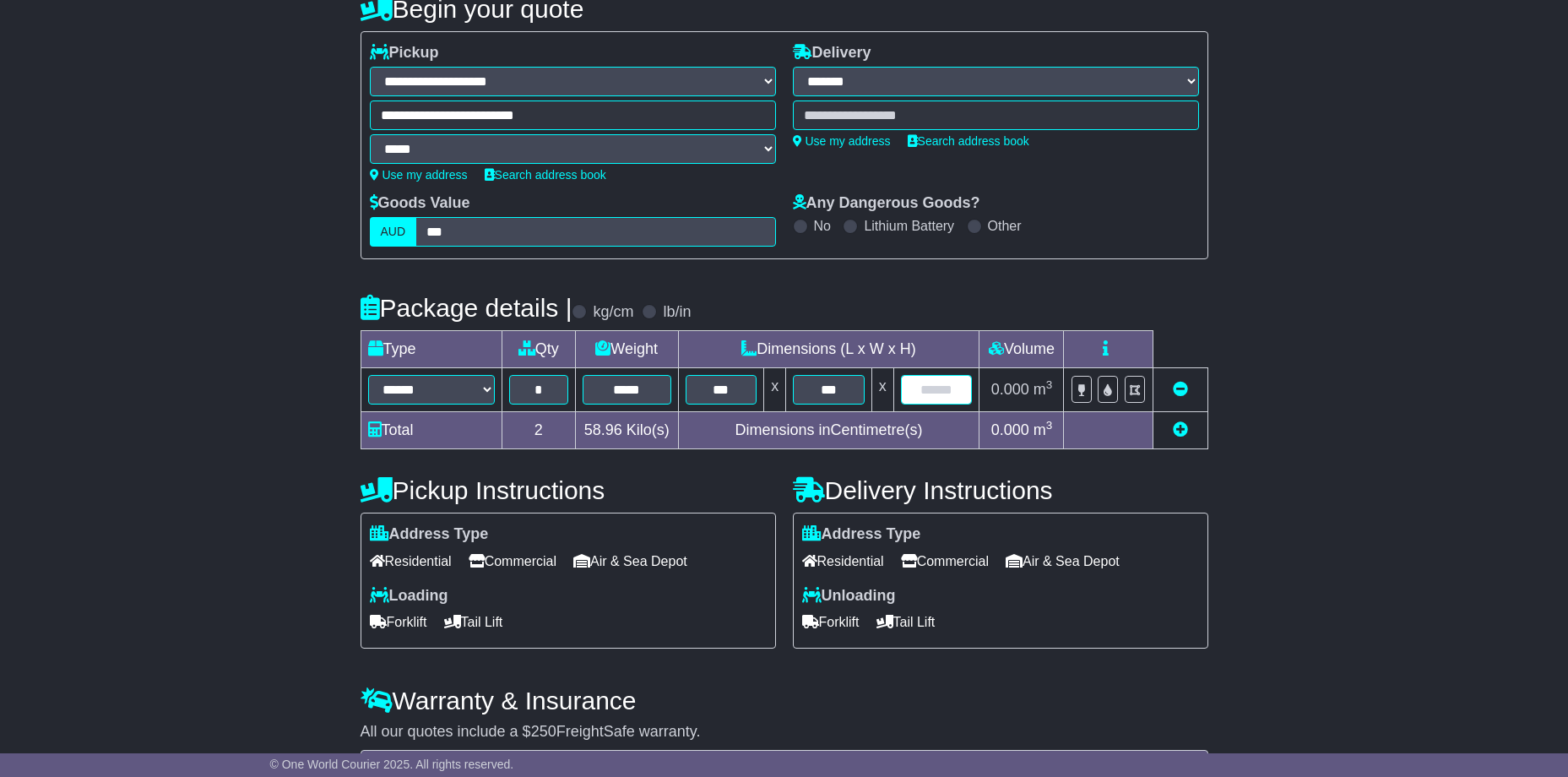 click at bounding box center [936, 389] 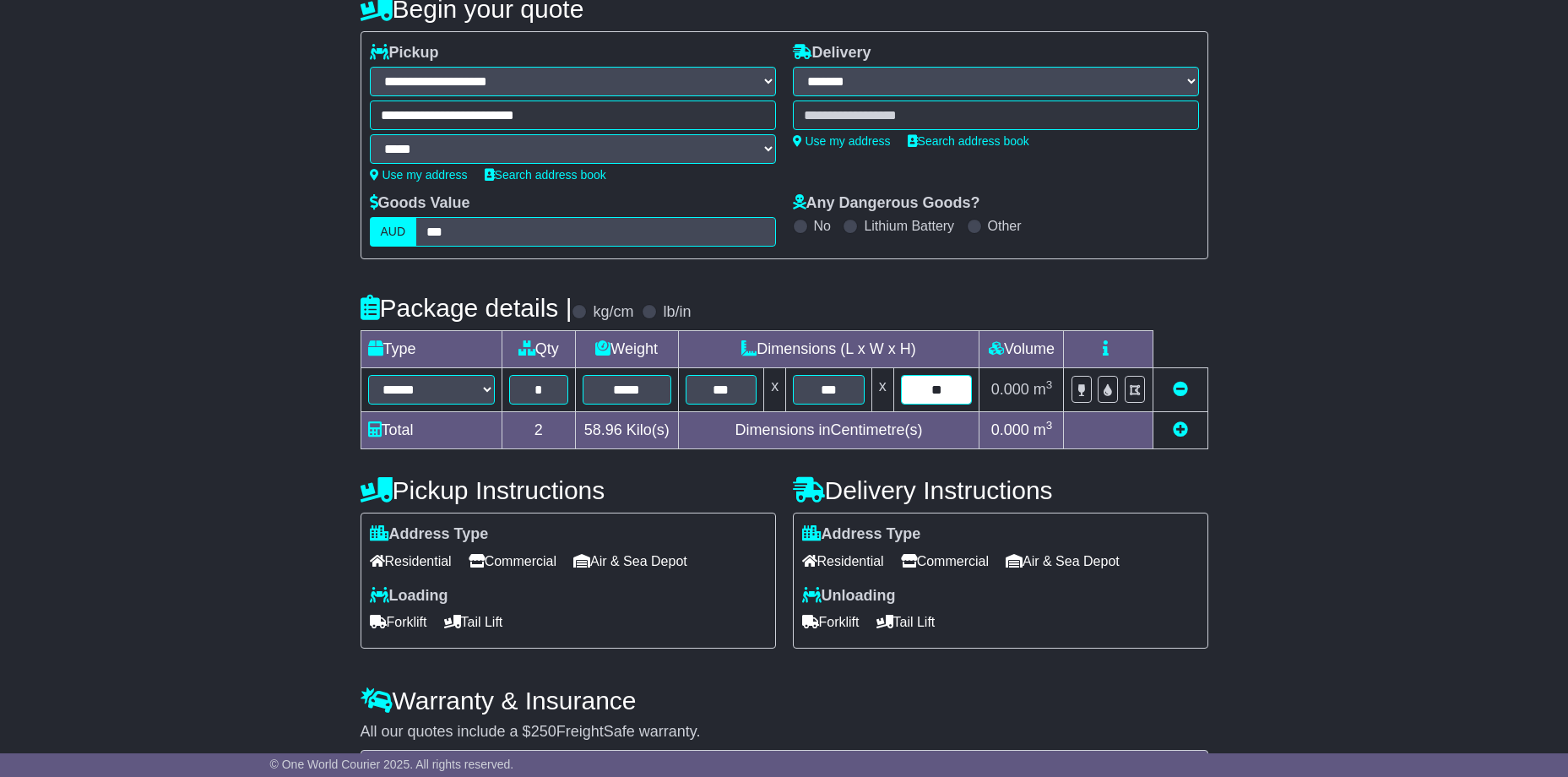 type on "**" 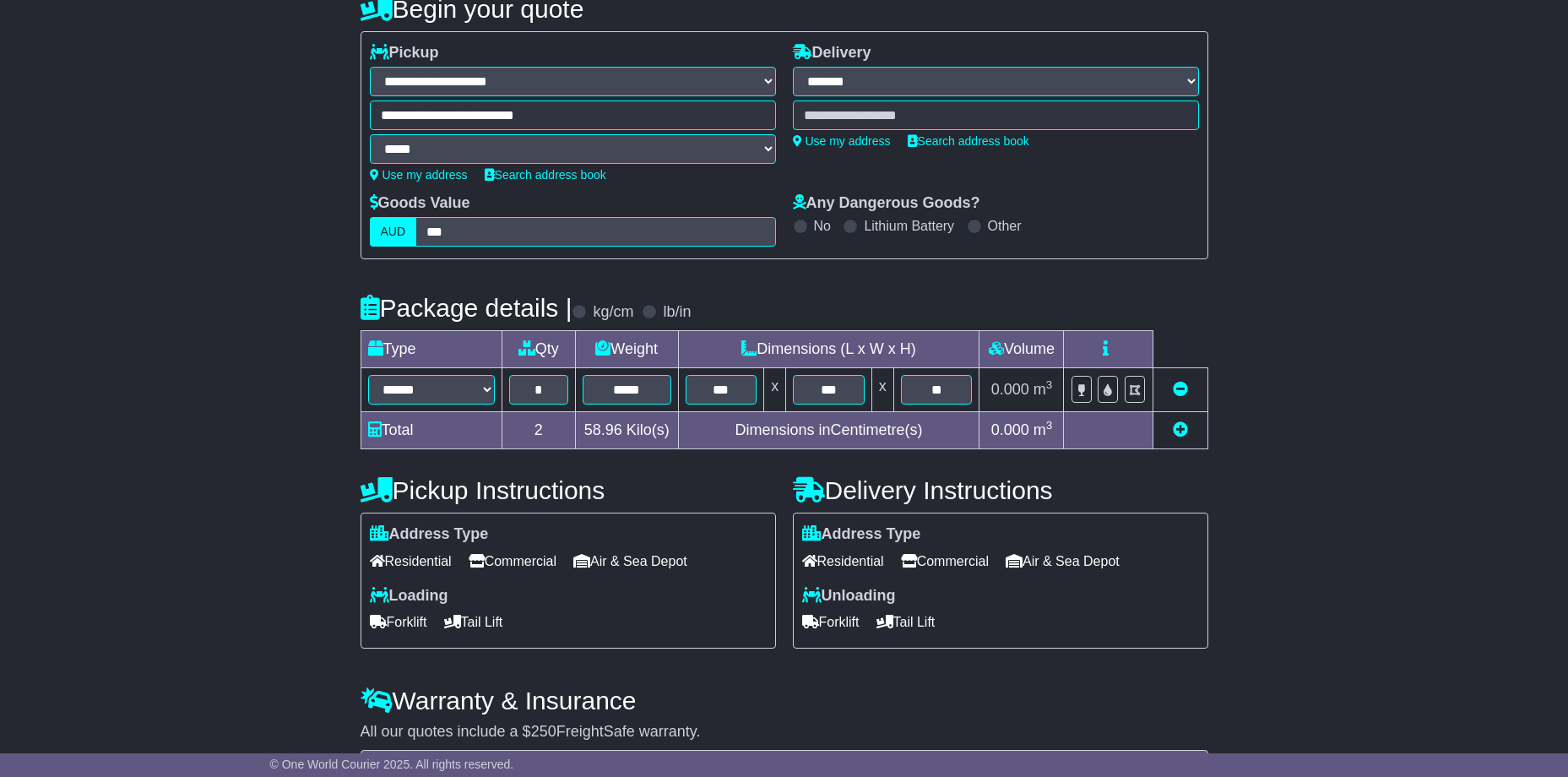 click on "Commercial" at bounding box center (513, 561) 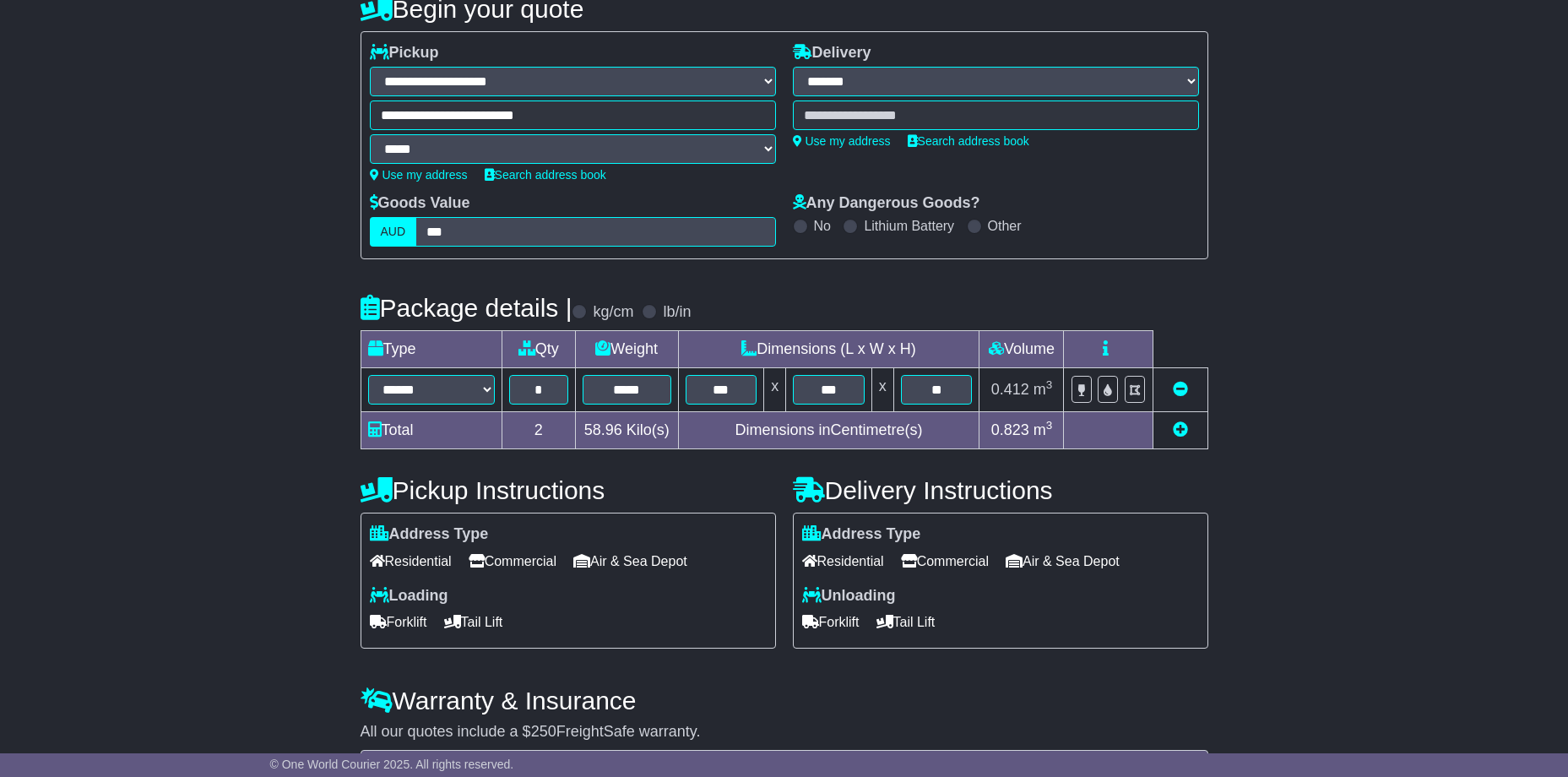 click on "Commercial" at bounding box center (945, 561) 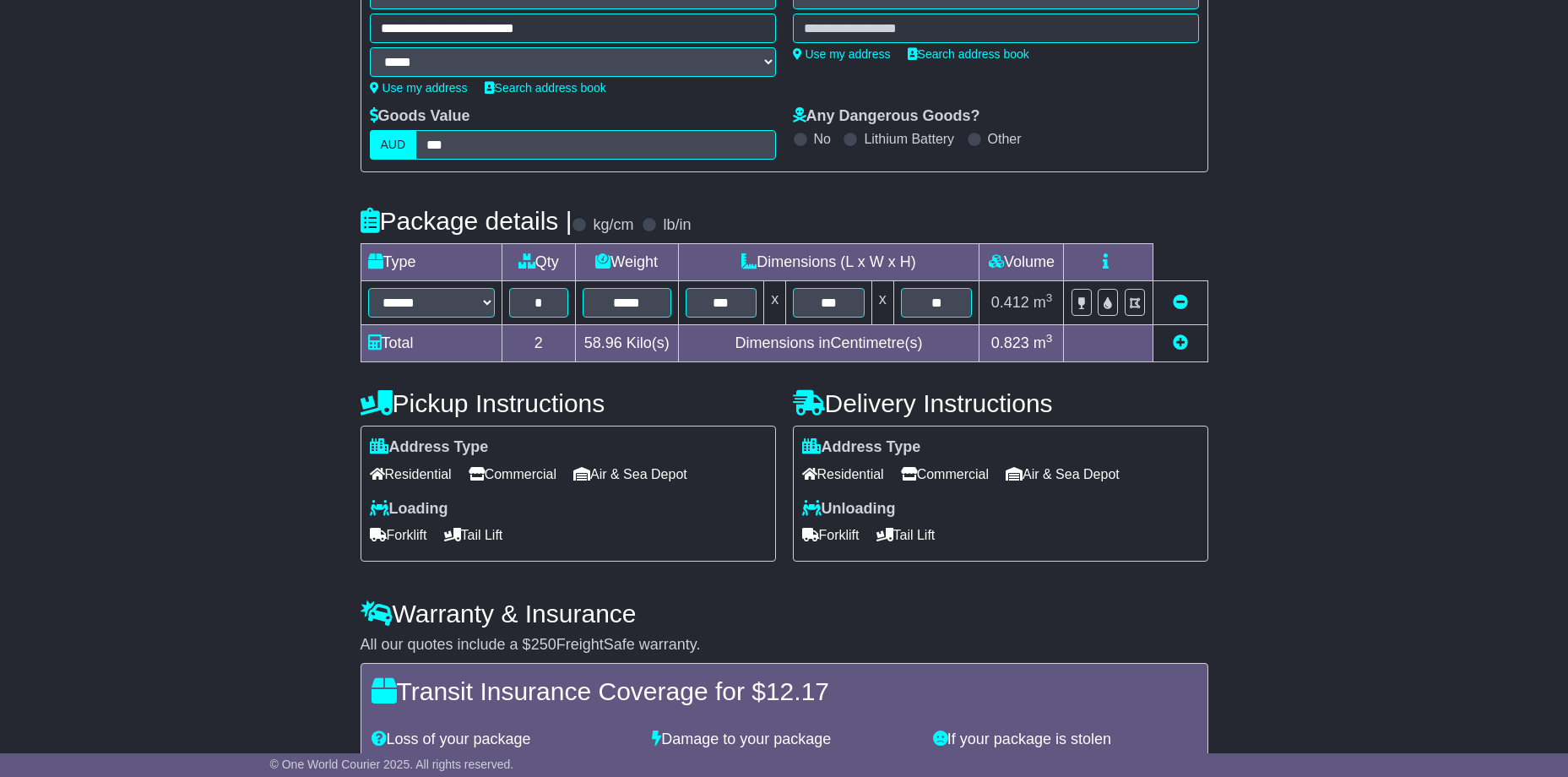 scroll, scrollTop: 432, scrollLeft: 0, axis: vertical 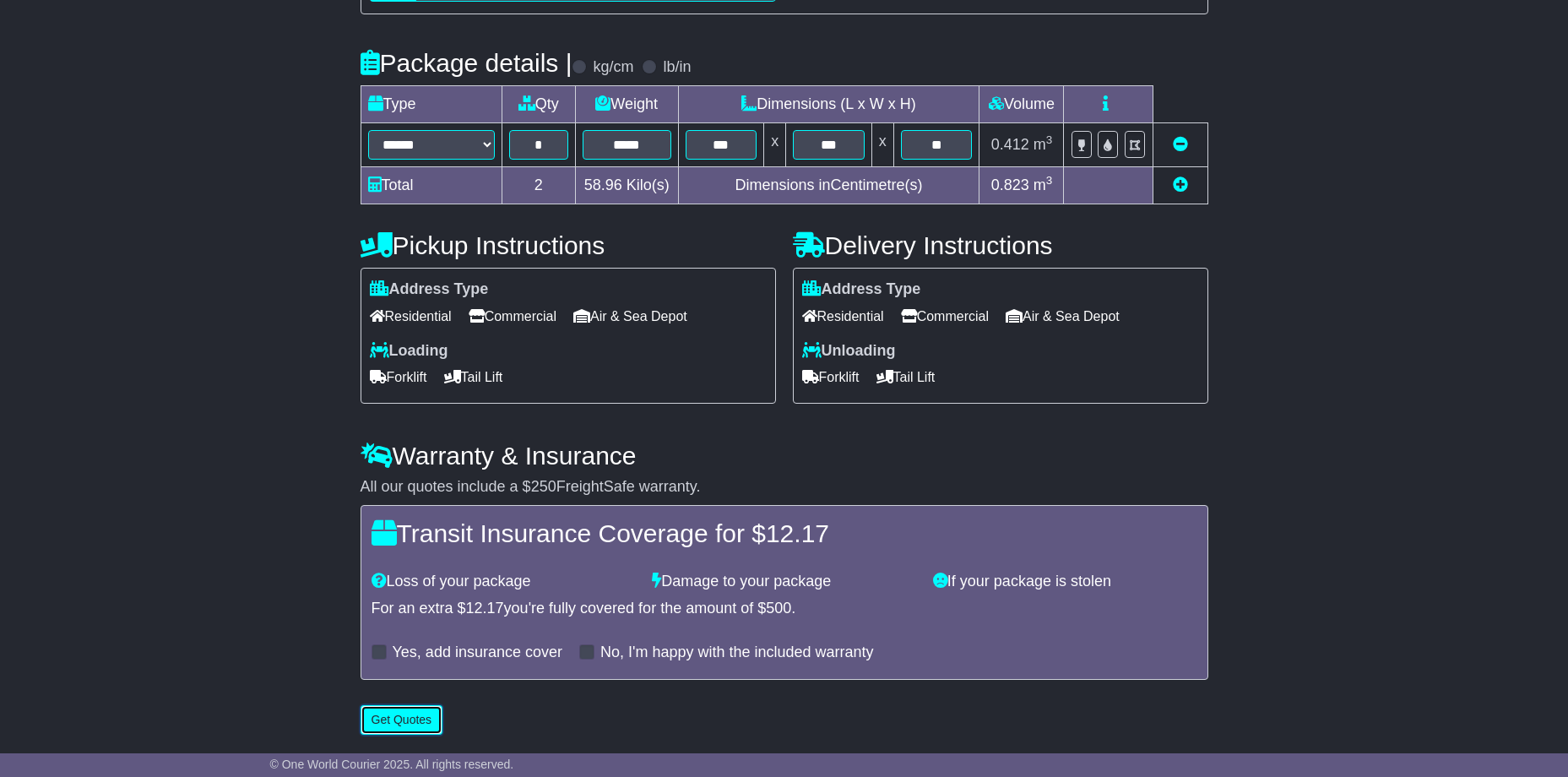 click on "Get Quotes" at bounding box center (402, 720) 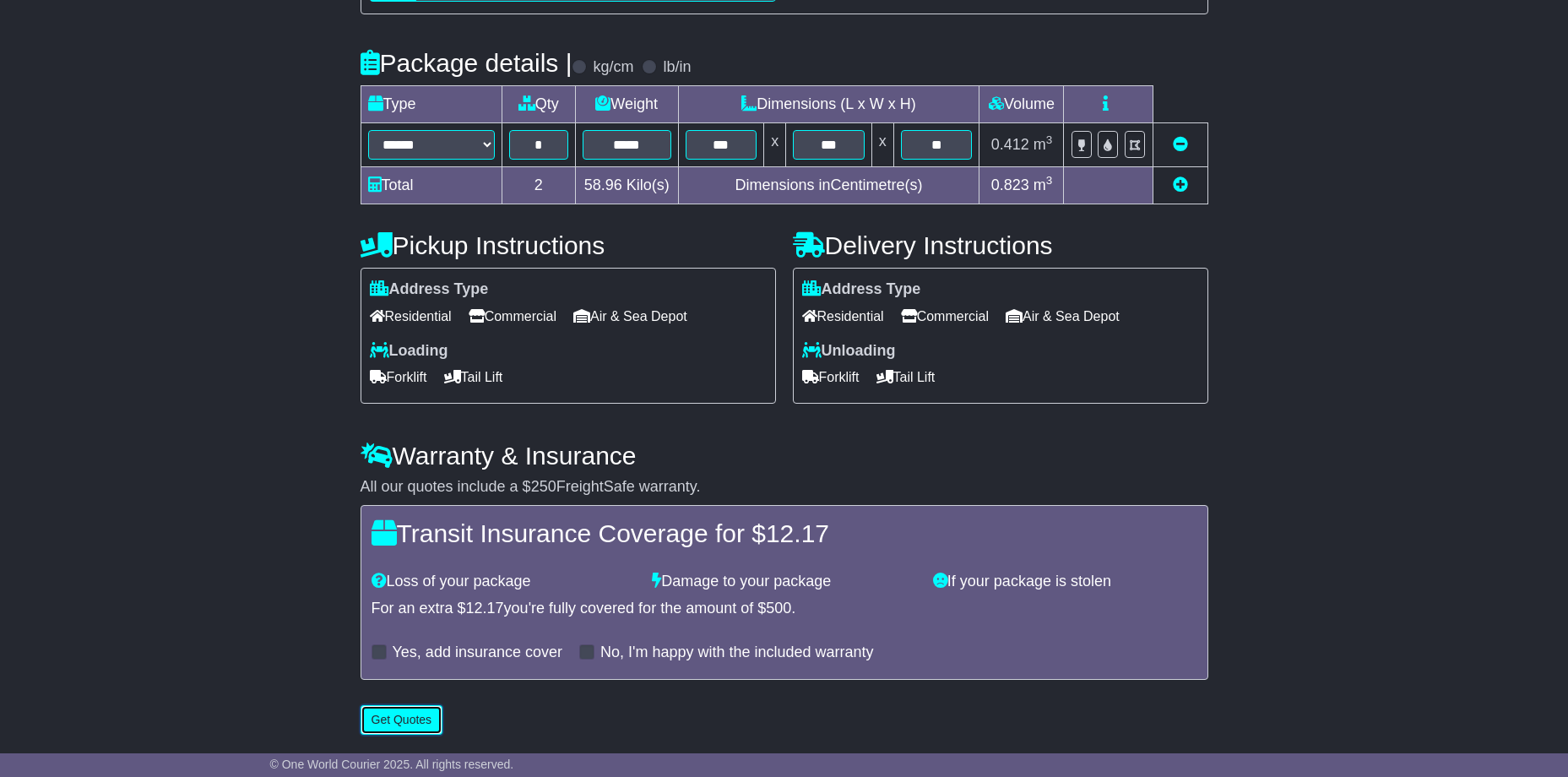 click on "Get Quotes" at bounding box center (402, 720) 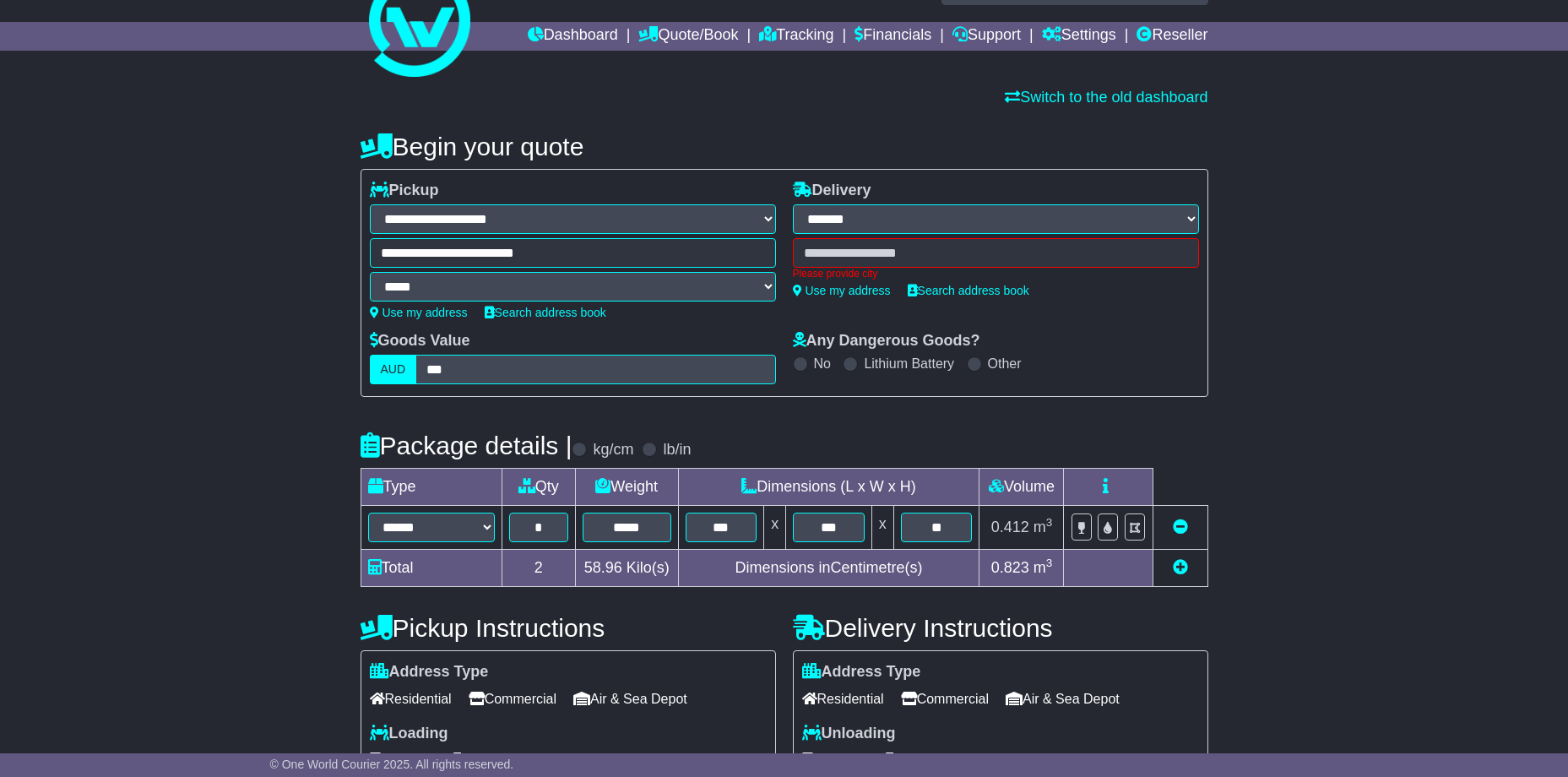 scroll, scrollTop: 9, scrollLeft: 0, axis: vertical 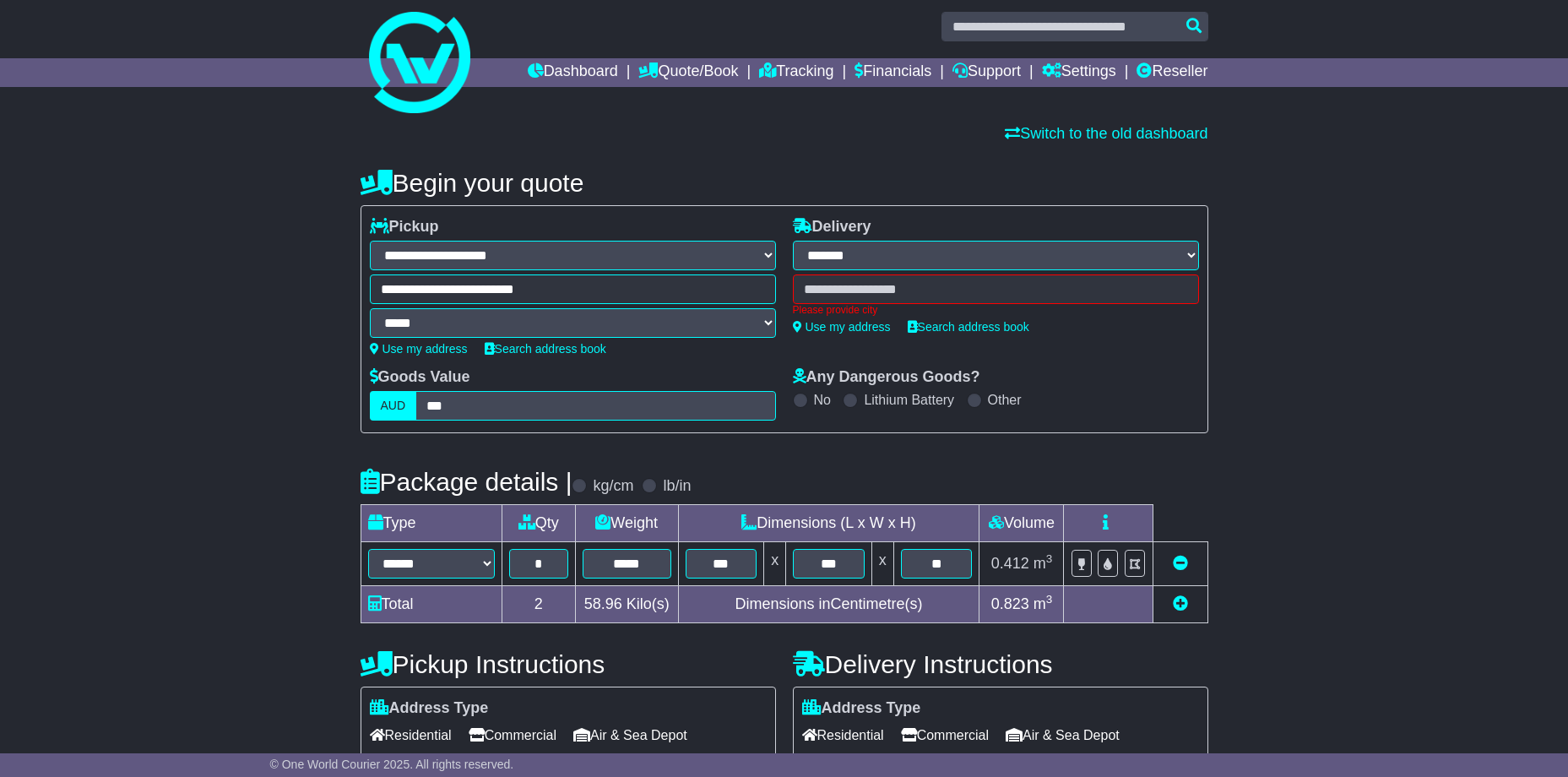 type 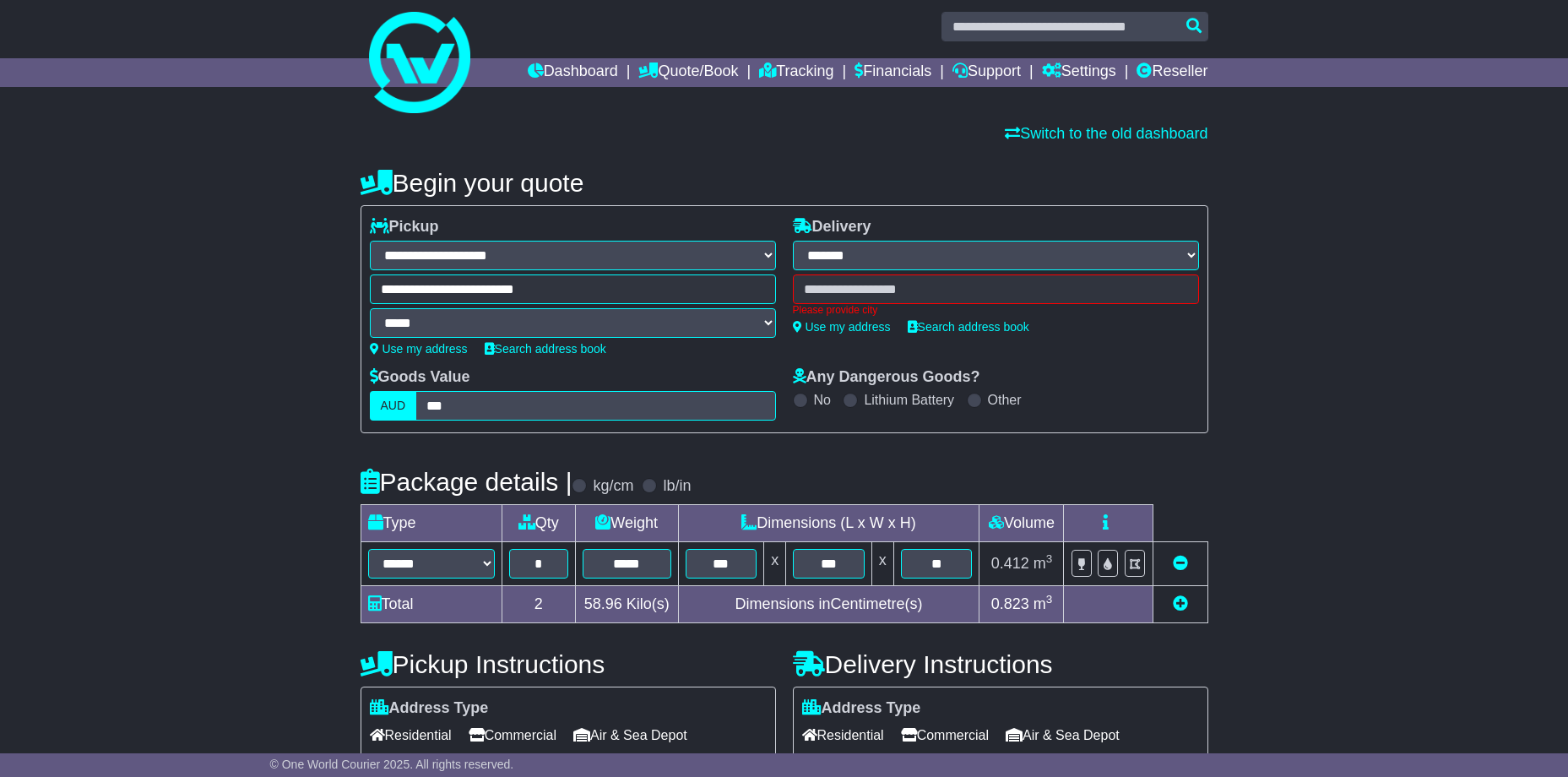 drag, startPoint x: 872, startPoint y: 289, endPoint x: 955, endPoint y: 264, distance: 86.68333 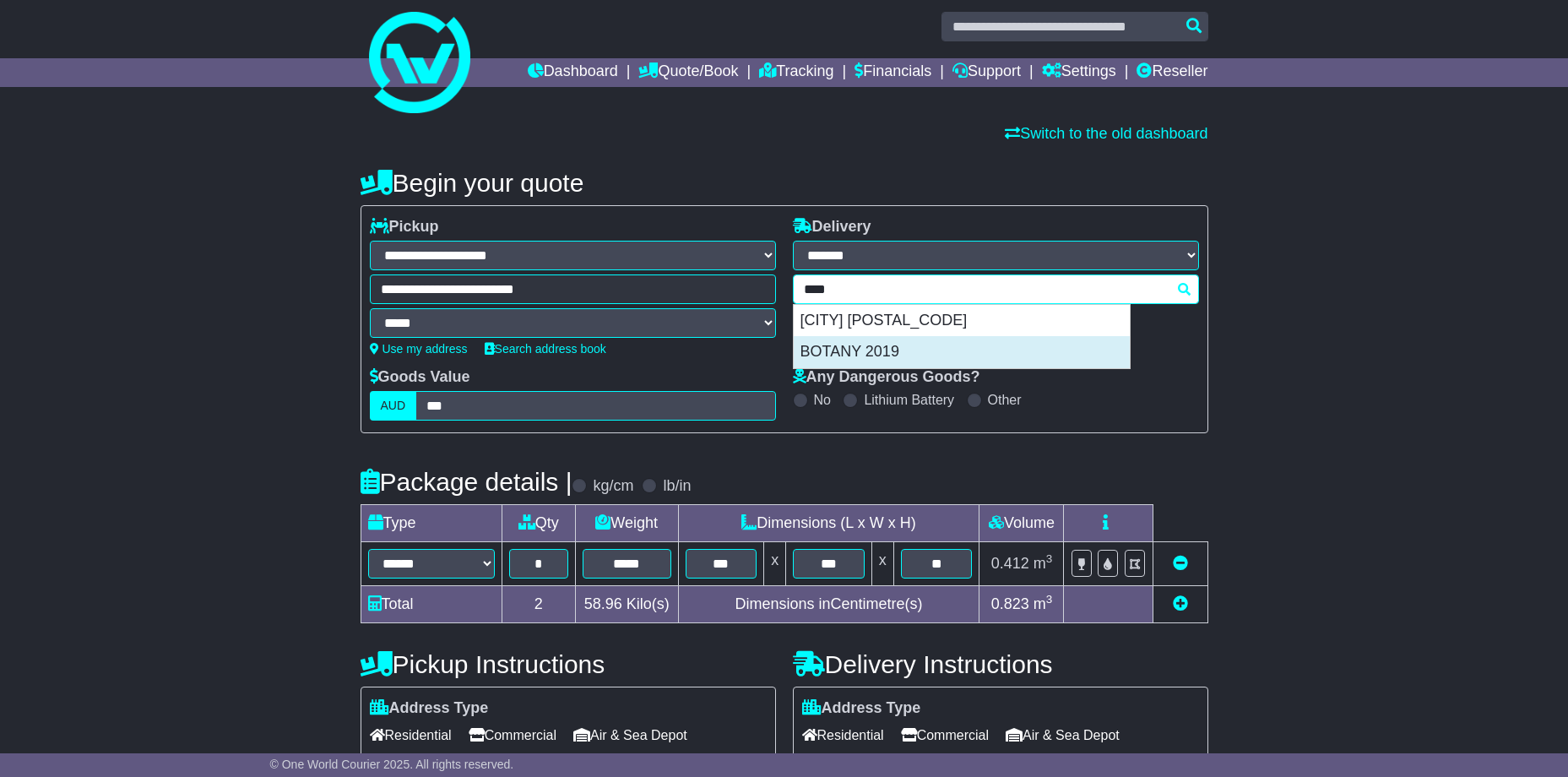 click on "BOTANY 2019" at bounding box center (962, 352) 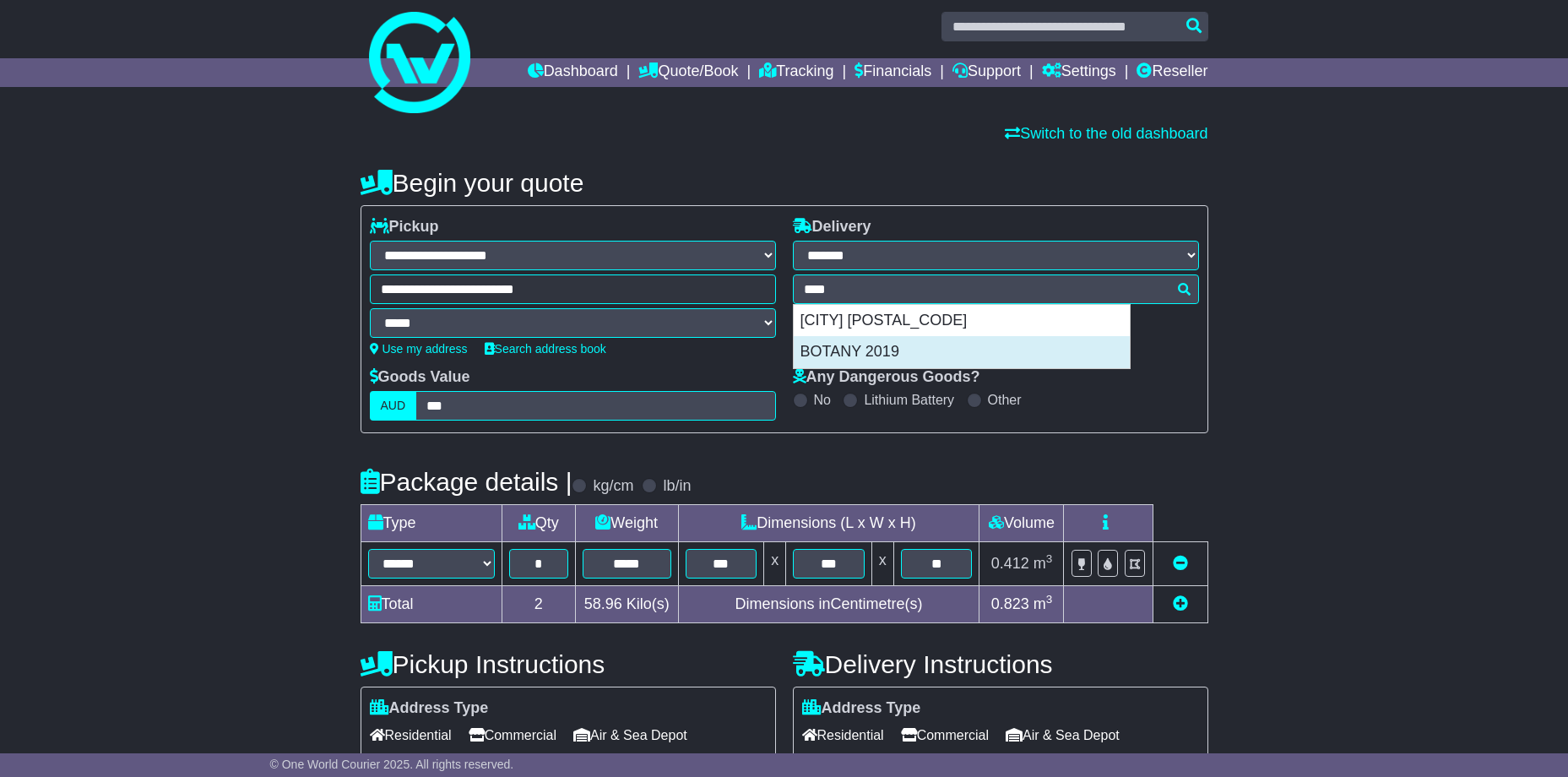 type on "**********" 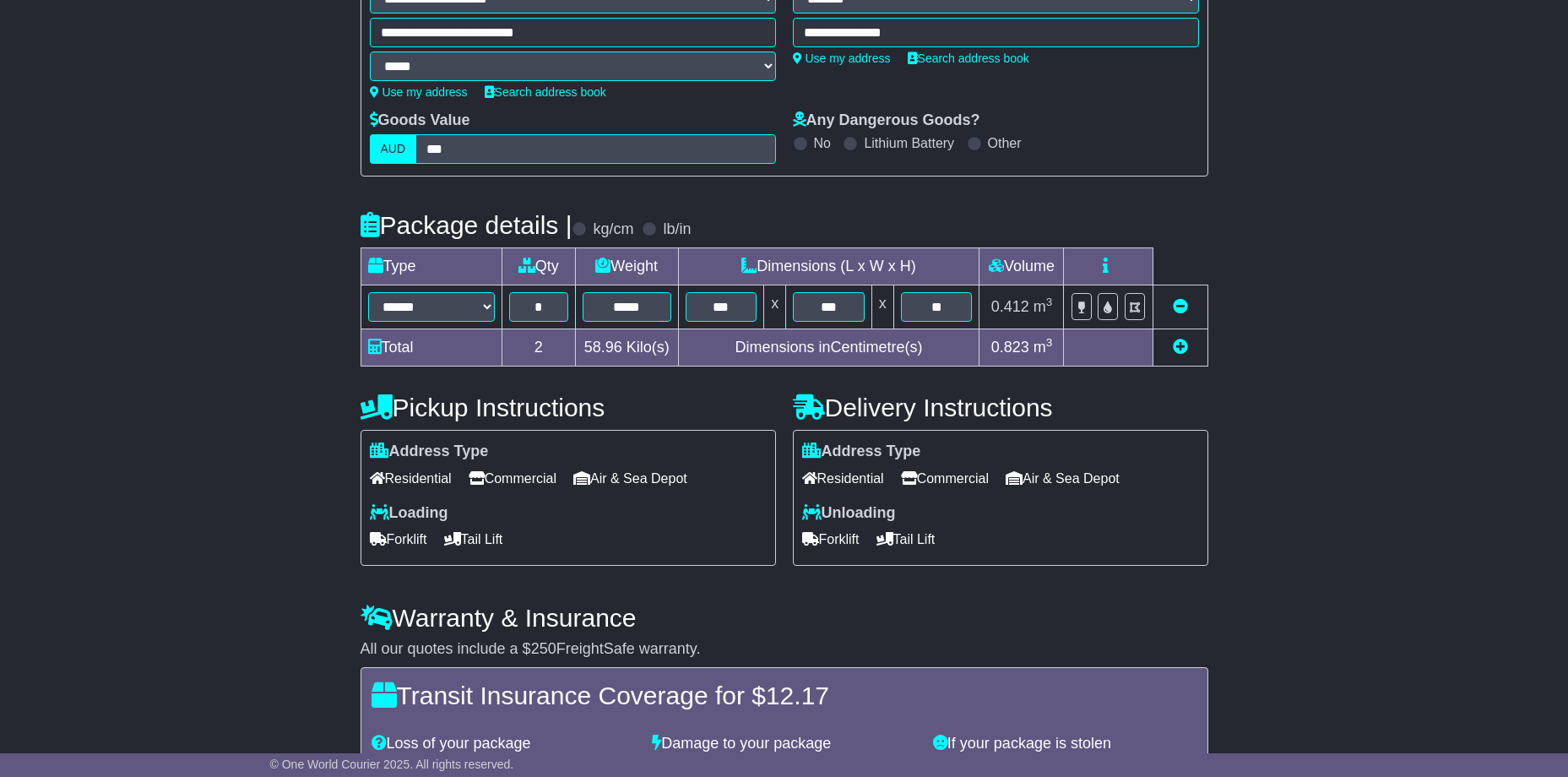 scroll, scrollTop: 432, scrollLeft: 0, axis: vertical 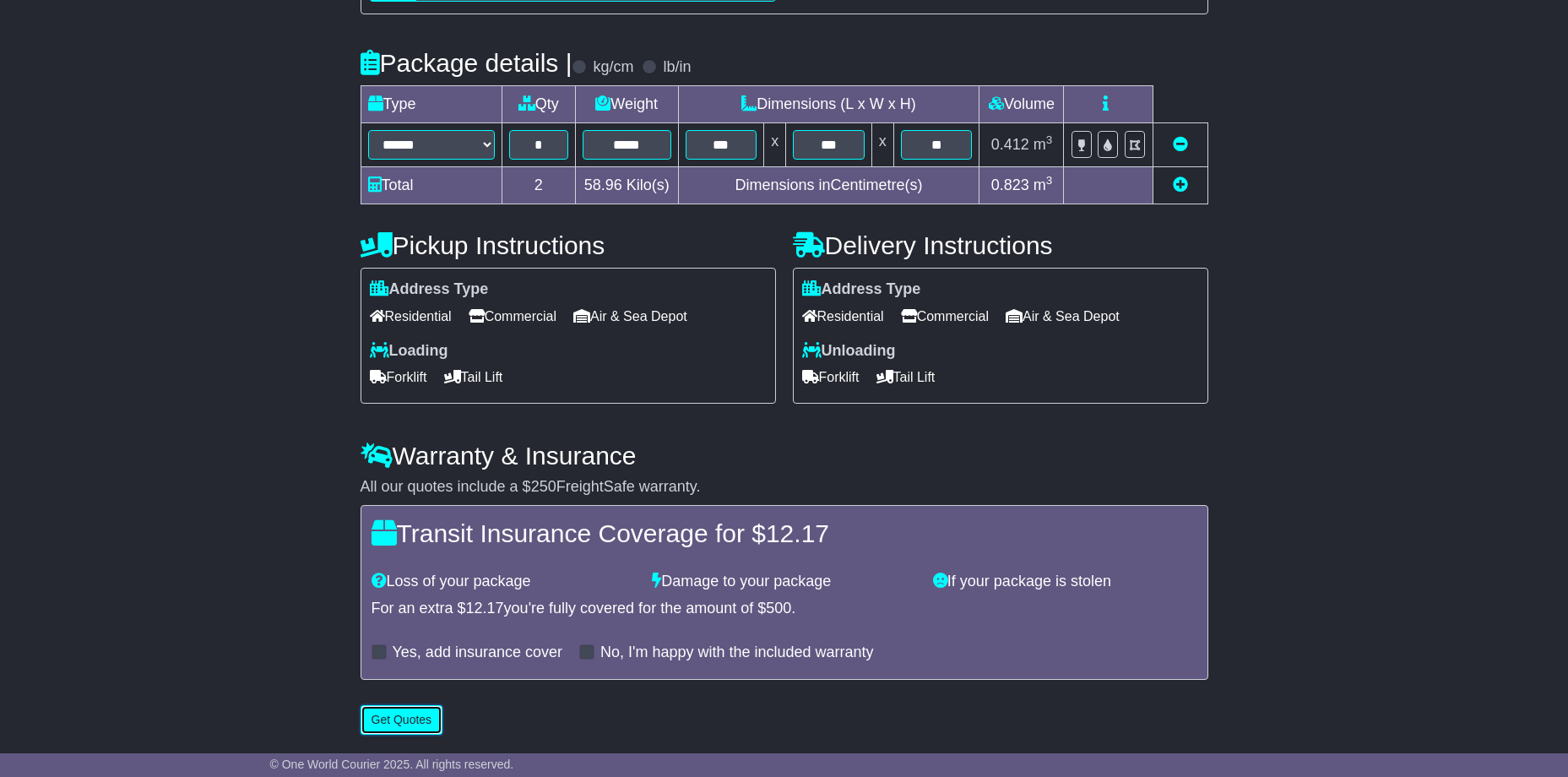 click on "Get Quotes" at bounding box center (402, 720) 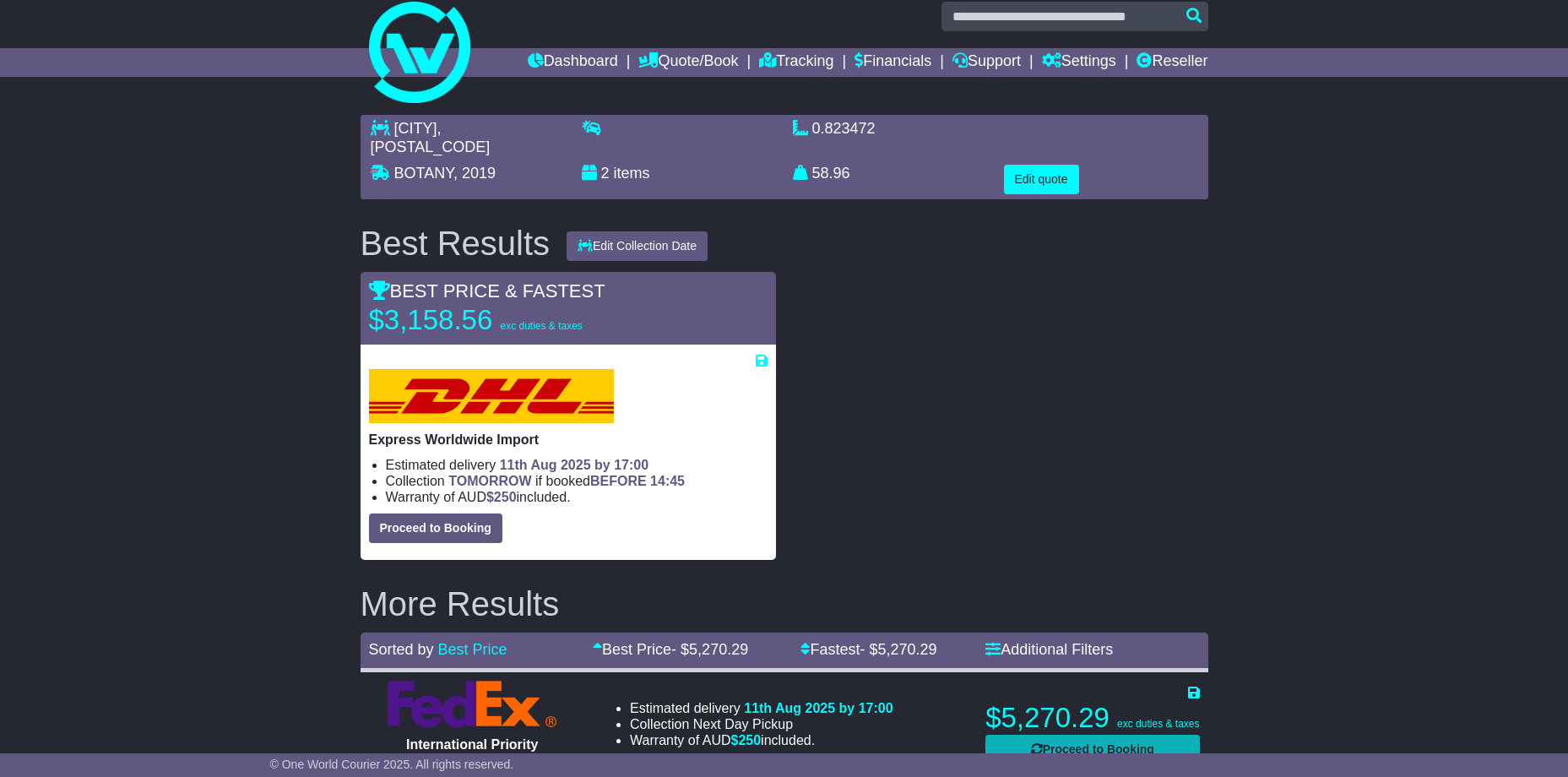 scroll, scrollTop: 0, scrollLeft: 0, axis: both 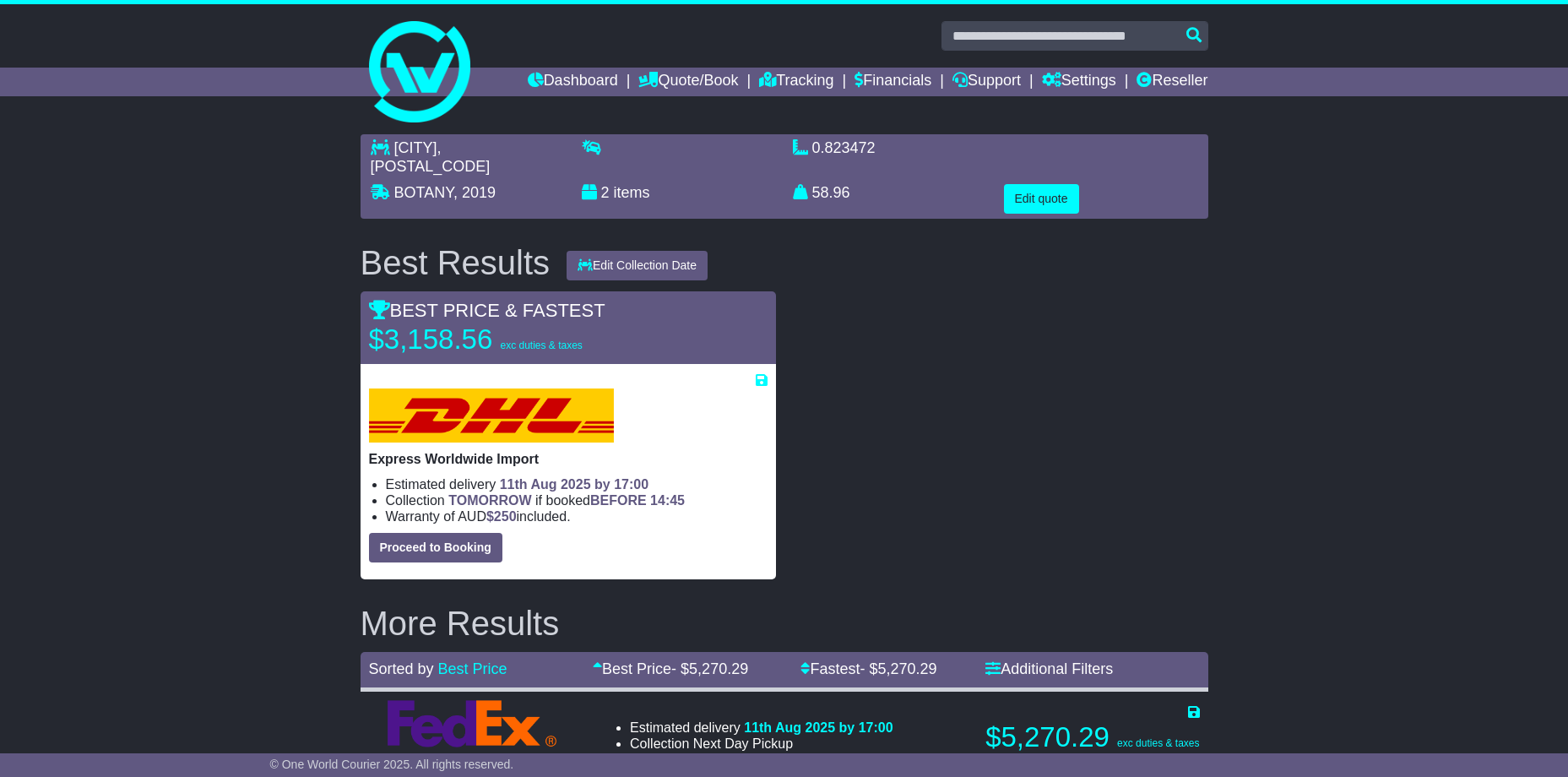 click on "BEST PRICE & FASTEST
$3,158.56
exc duties & taxes" at bounding box center (568, 328) 